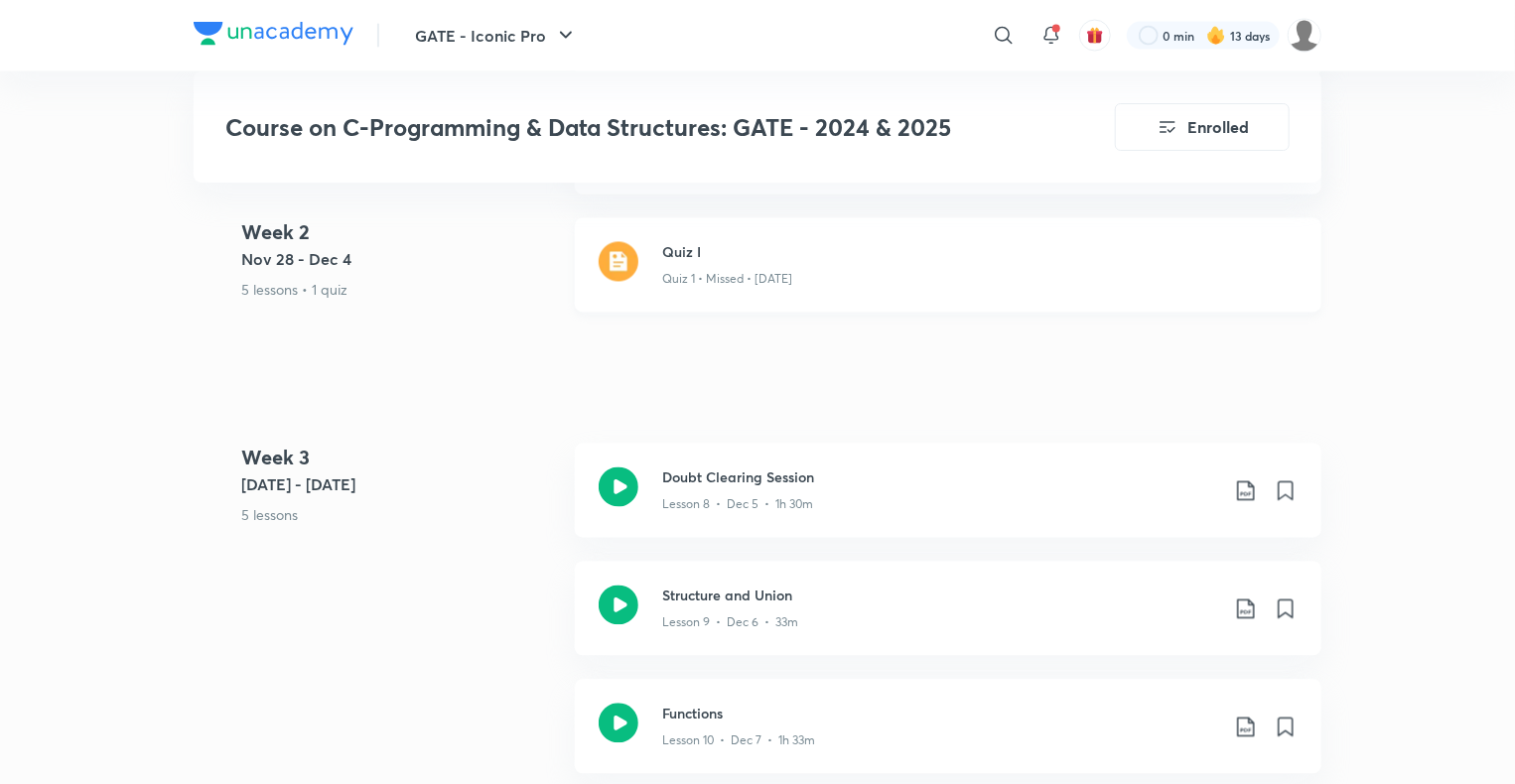 scroll, scrollTop: 1578, scrollLeft: 0, axis: vertical 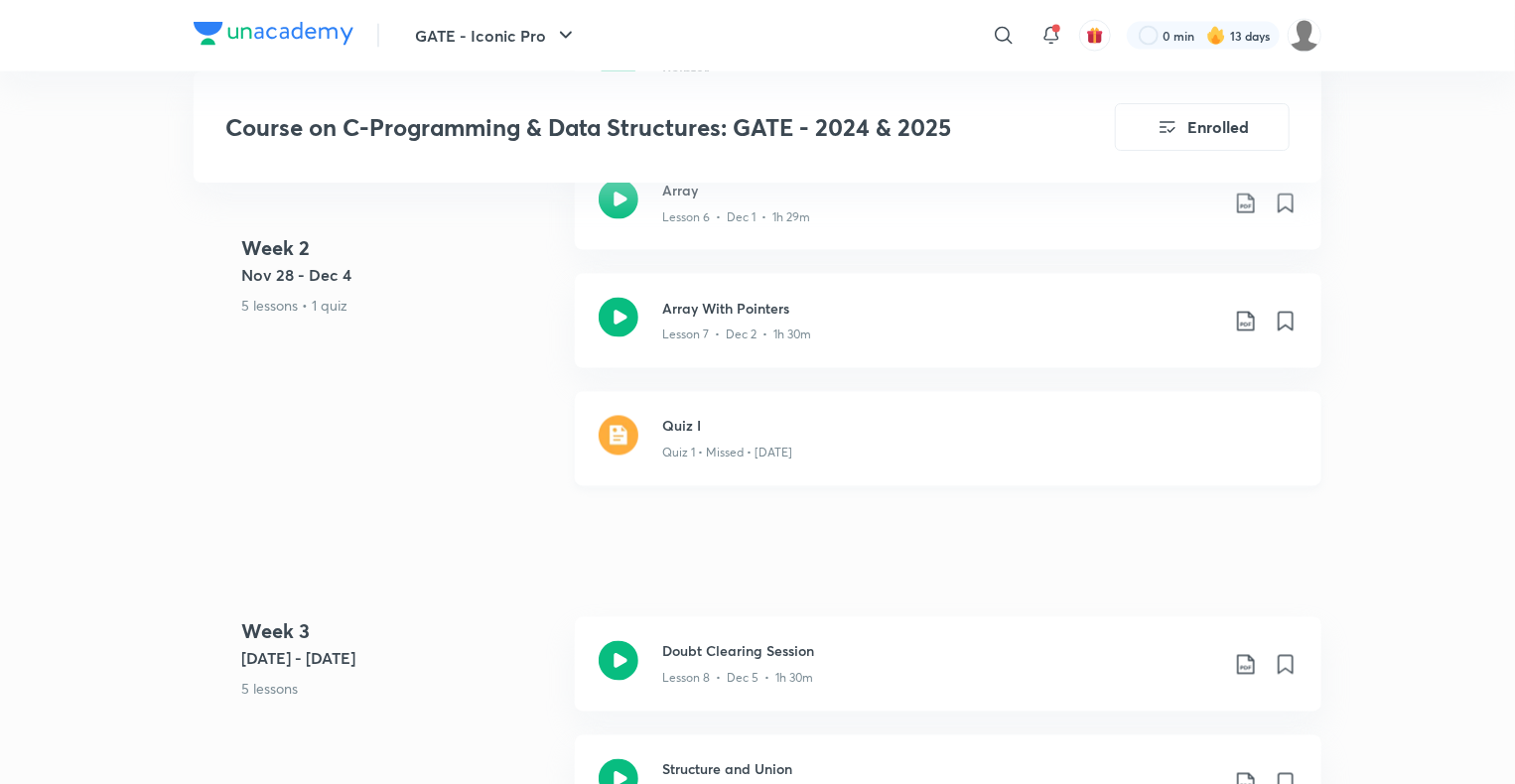 click on "Quiz I" at bounding box center [980, 426] 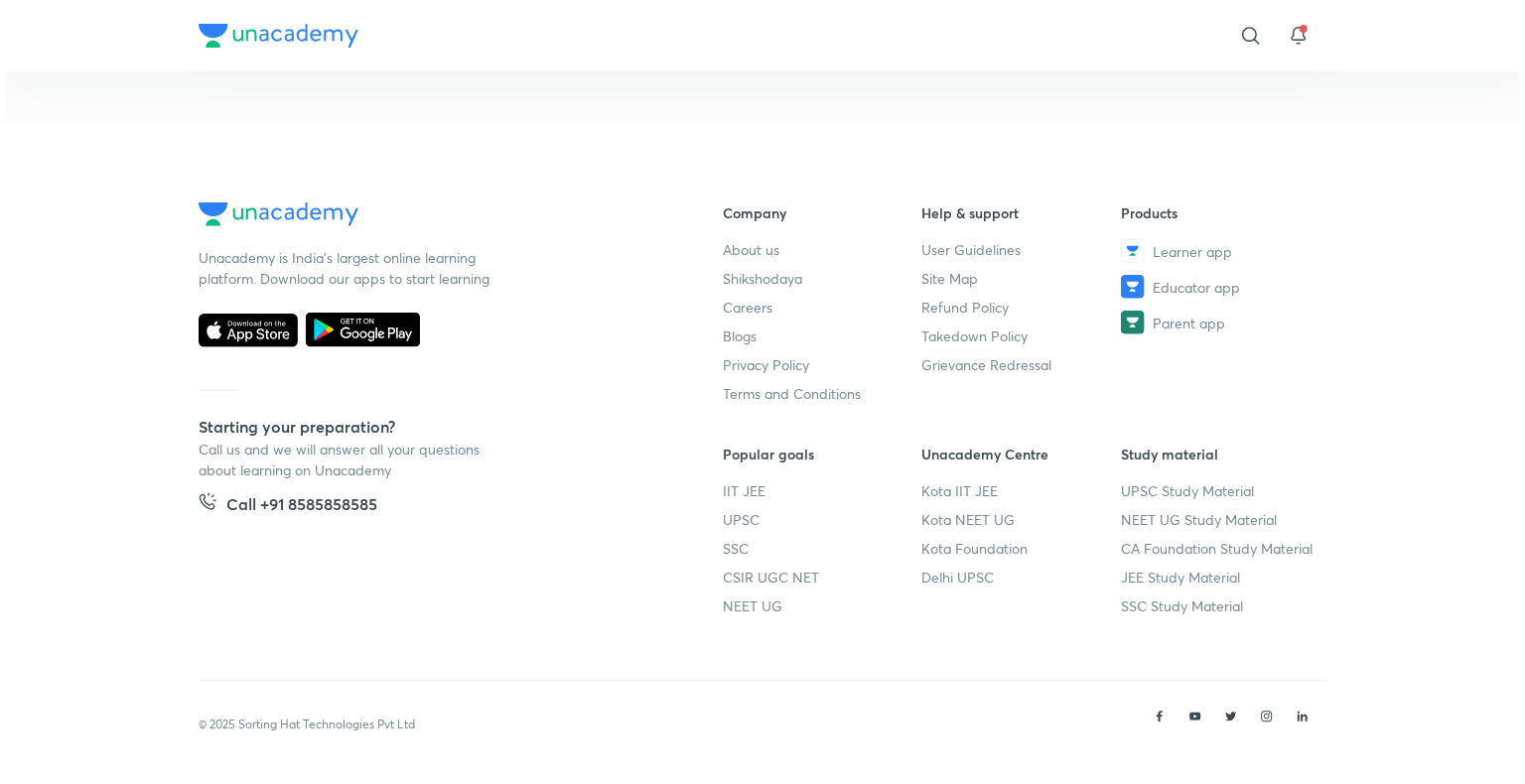 scroll, scrollTop: 0, scrollLeft: 0, axis: both 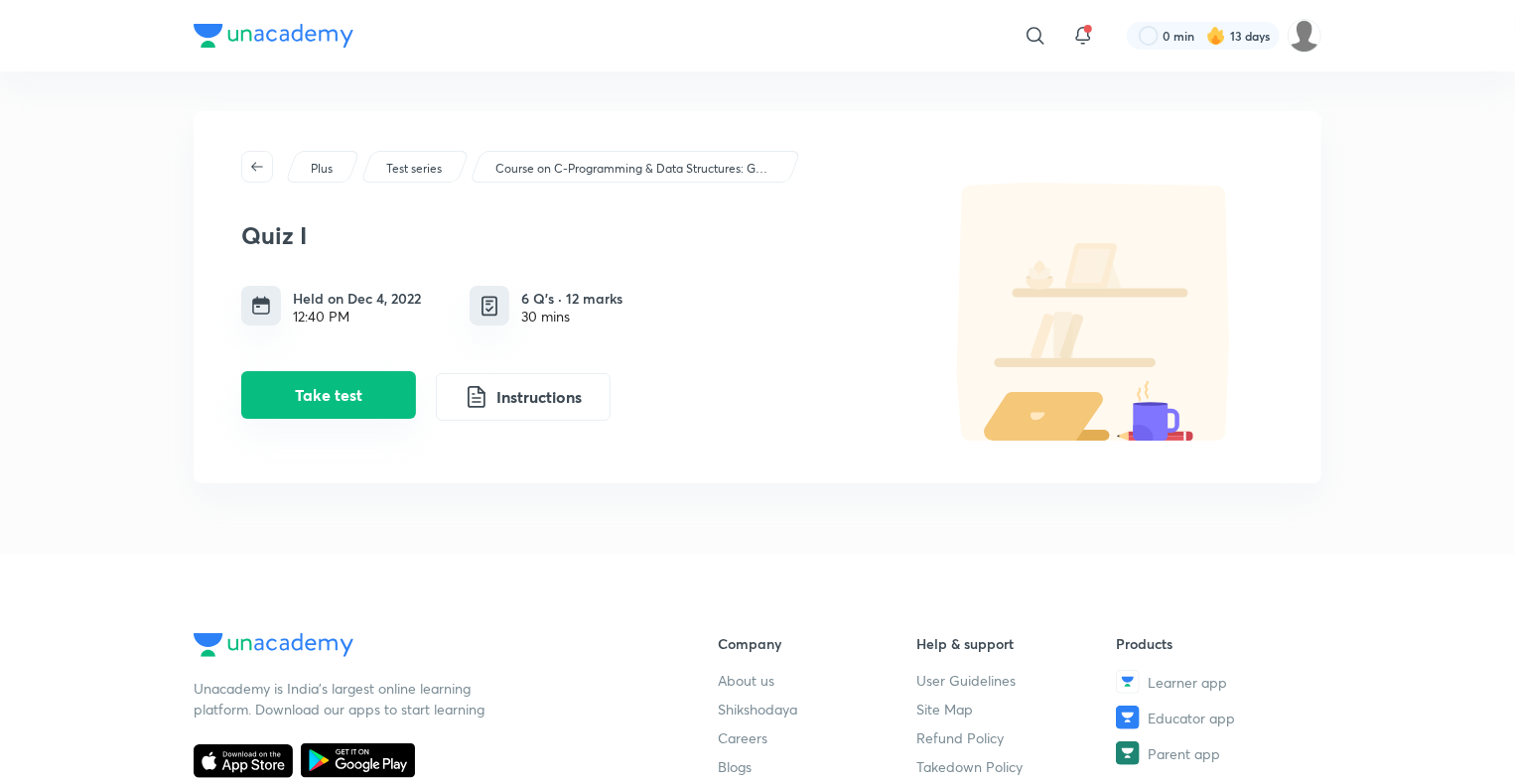 click on "Take test" at bounding box center (329, 395) 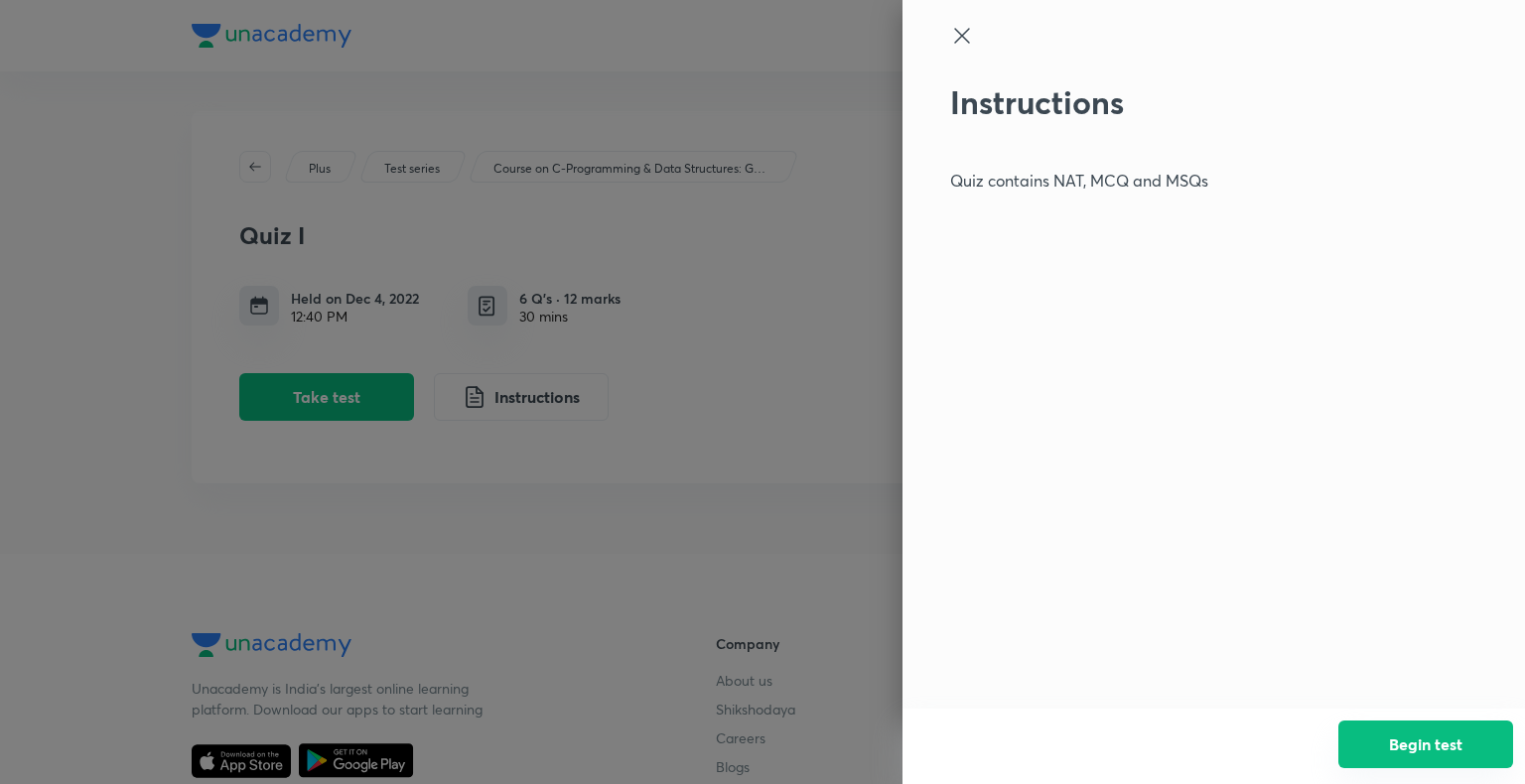 click on "Begin test" at bounding box center [1426, 744] 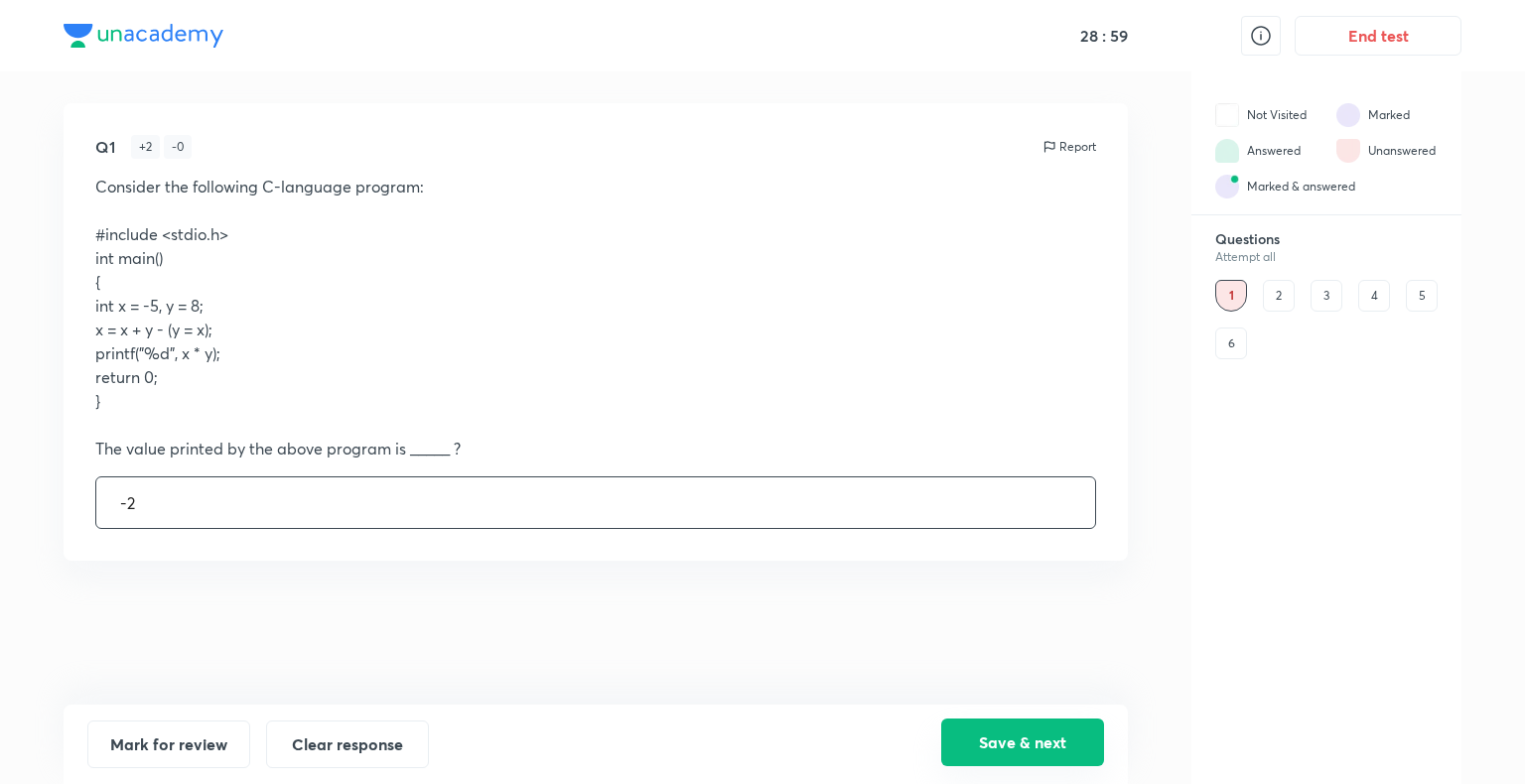 type on "-2" 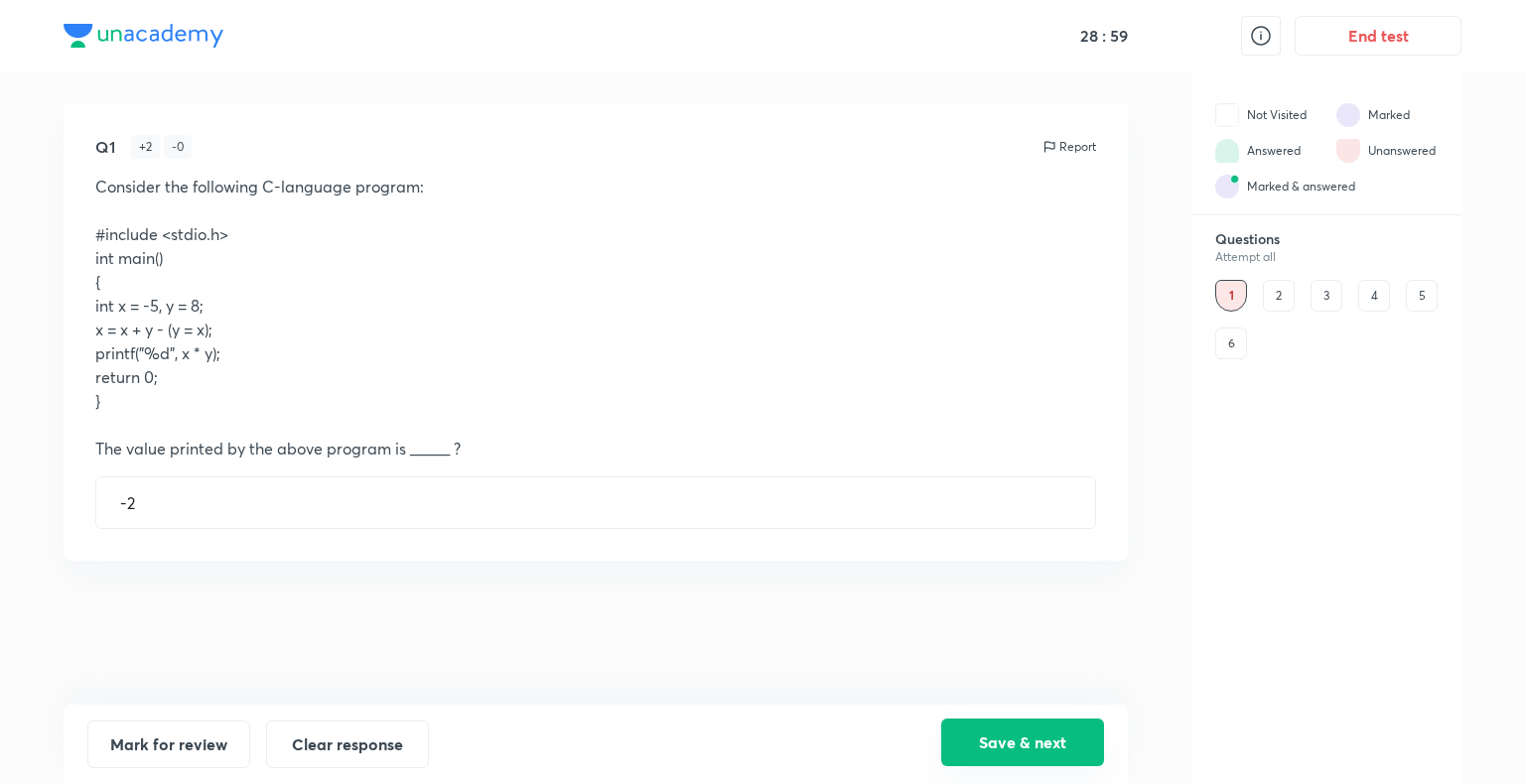 click on "Save & next" at bounding box center [1023, 742] 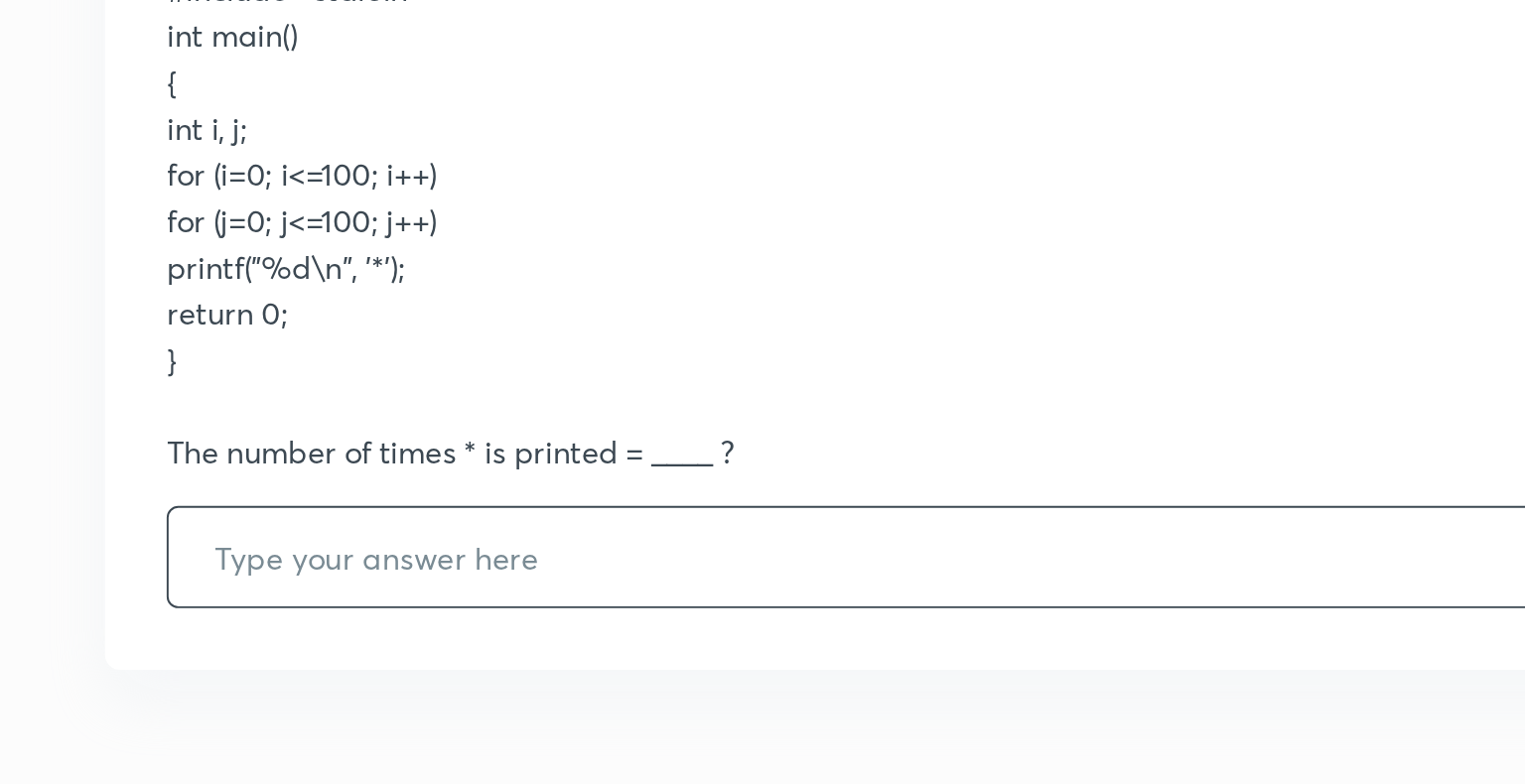 click at bounding box center [596, 526] 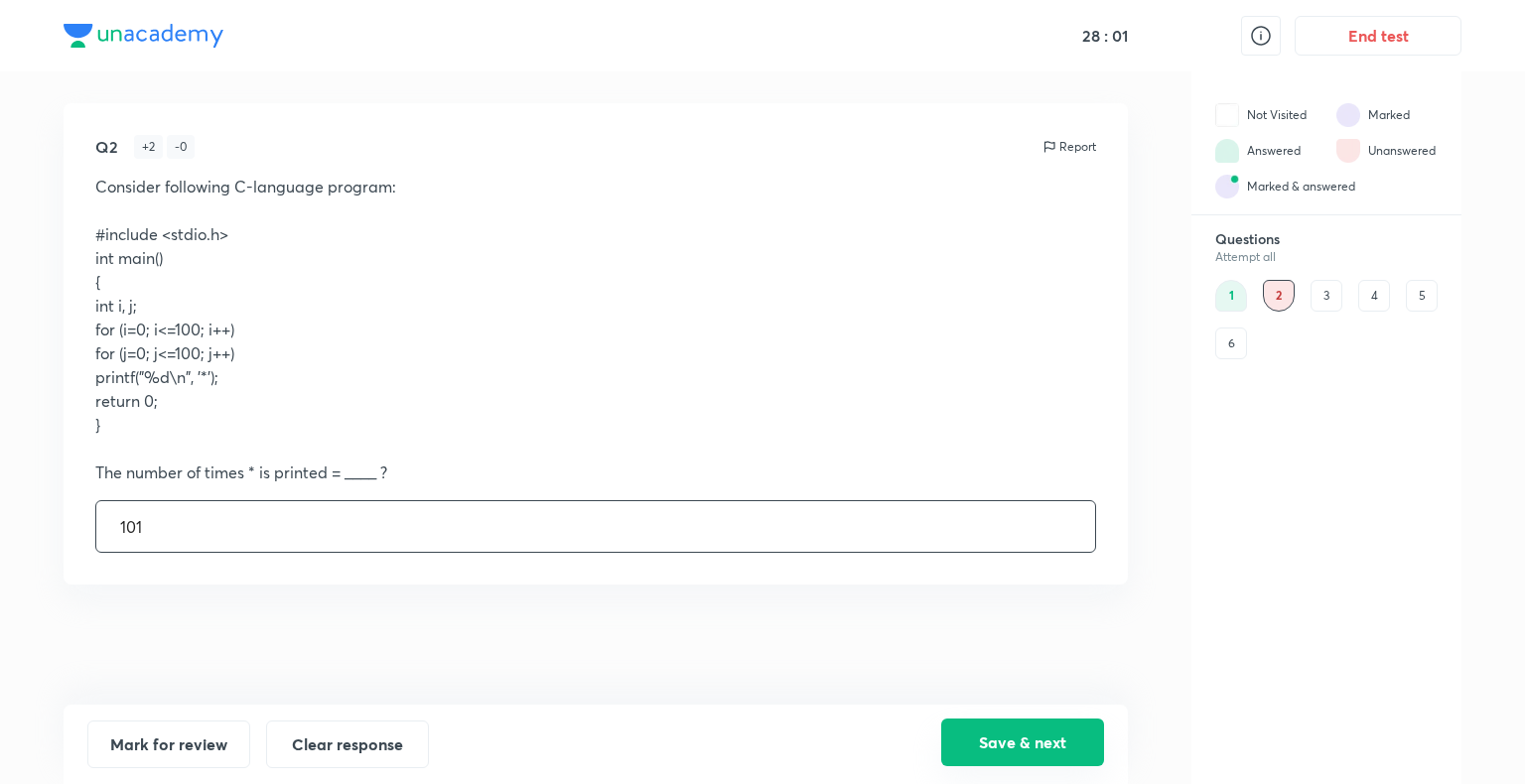 type on "101" 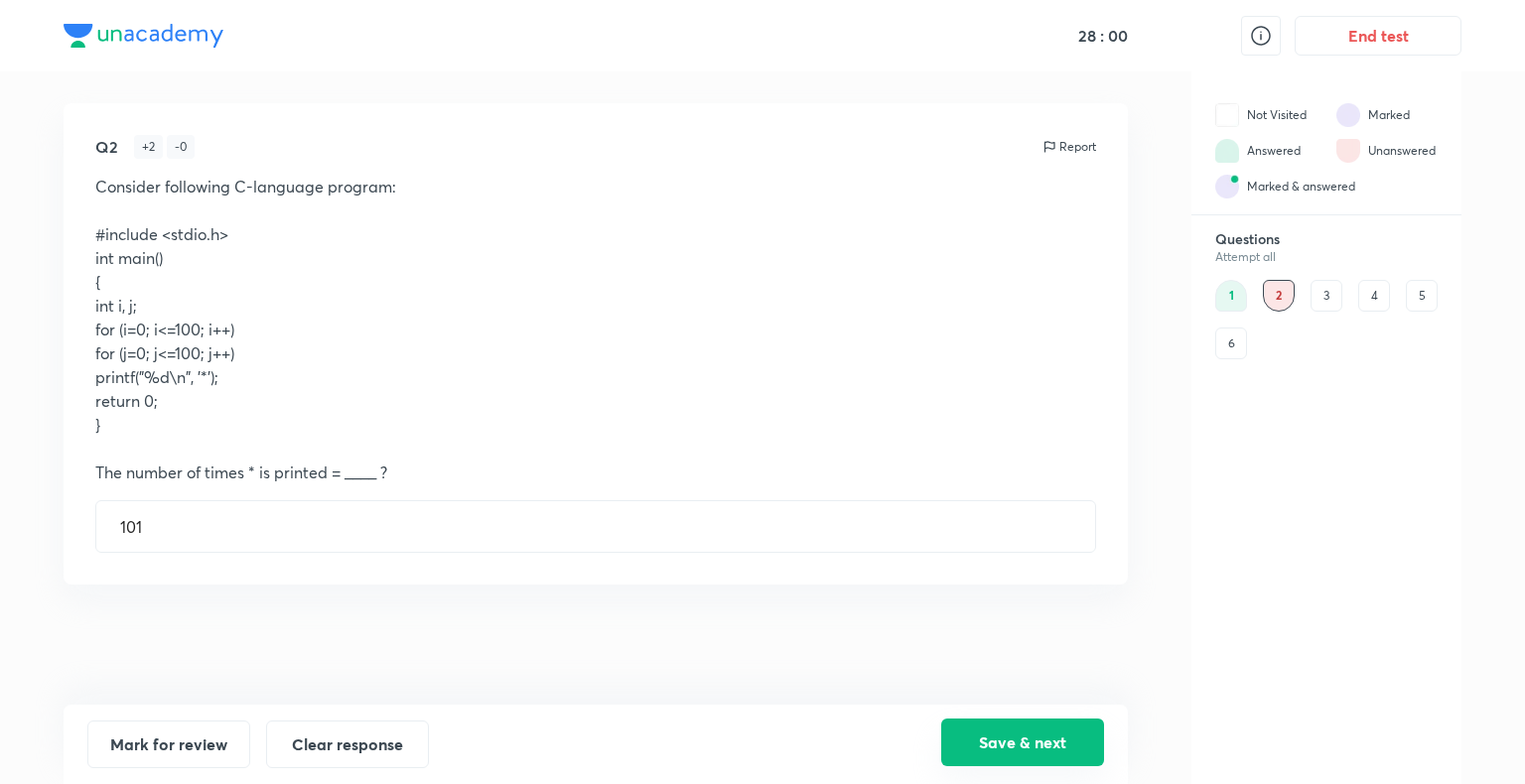 click on "Save & next" at bounding box center [1023, 742] 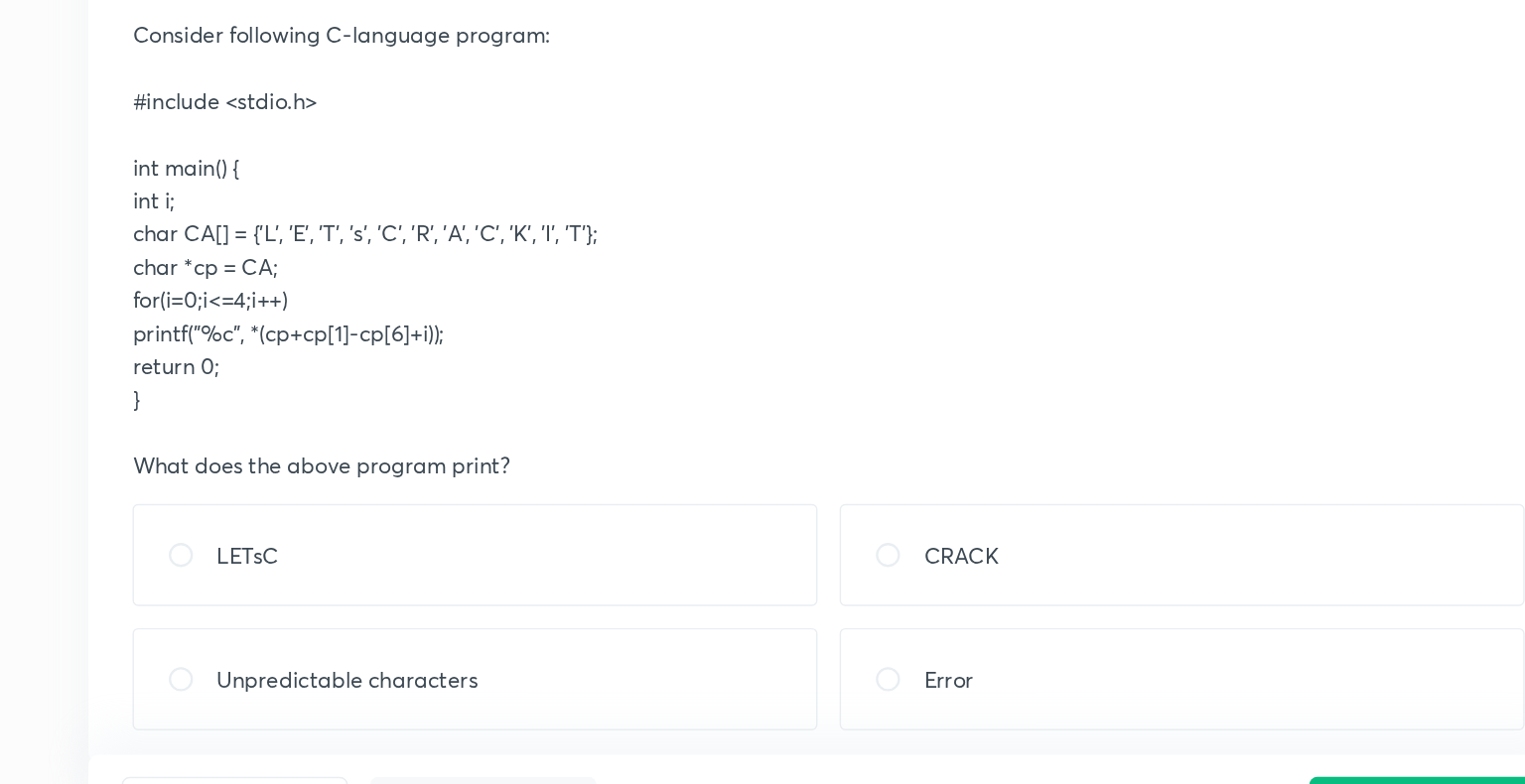 type 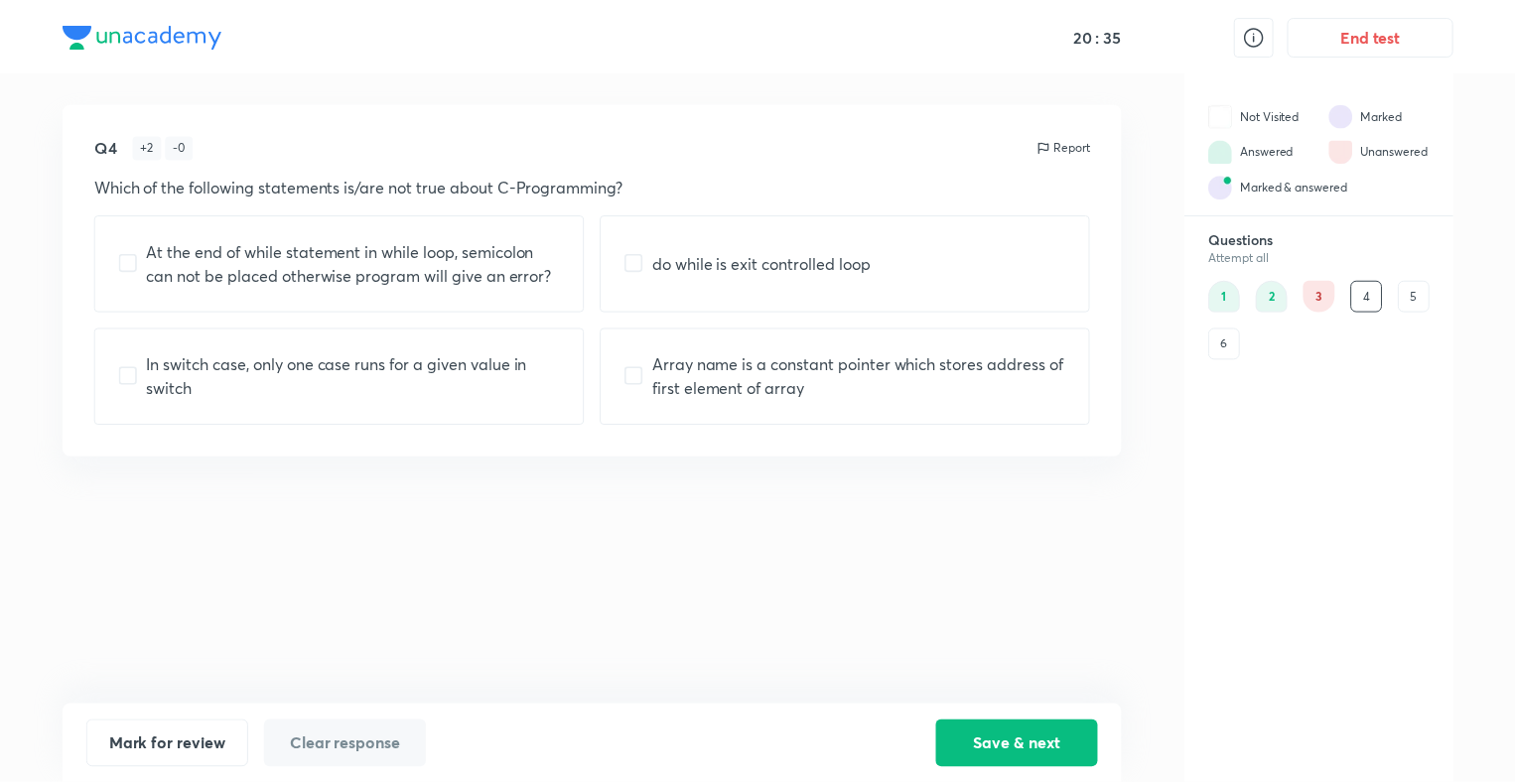 scroll, scrollTop: 0, scrollLeft: 0, axis: both 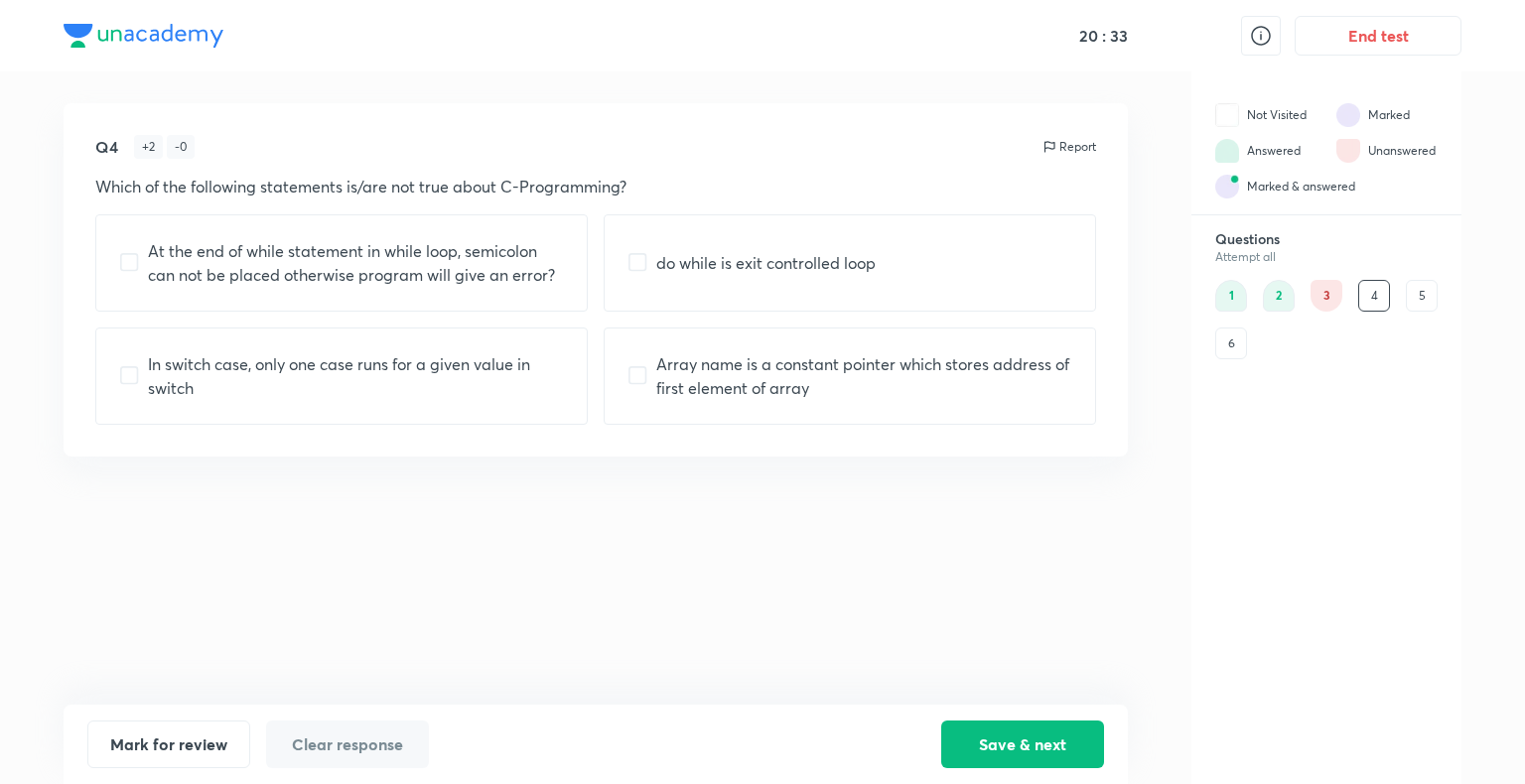click on "3" at bounding box center [1326, 296] 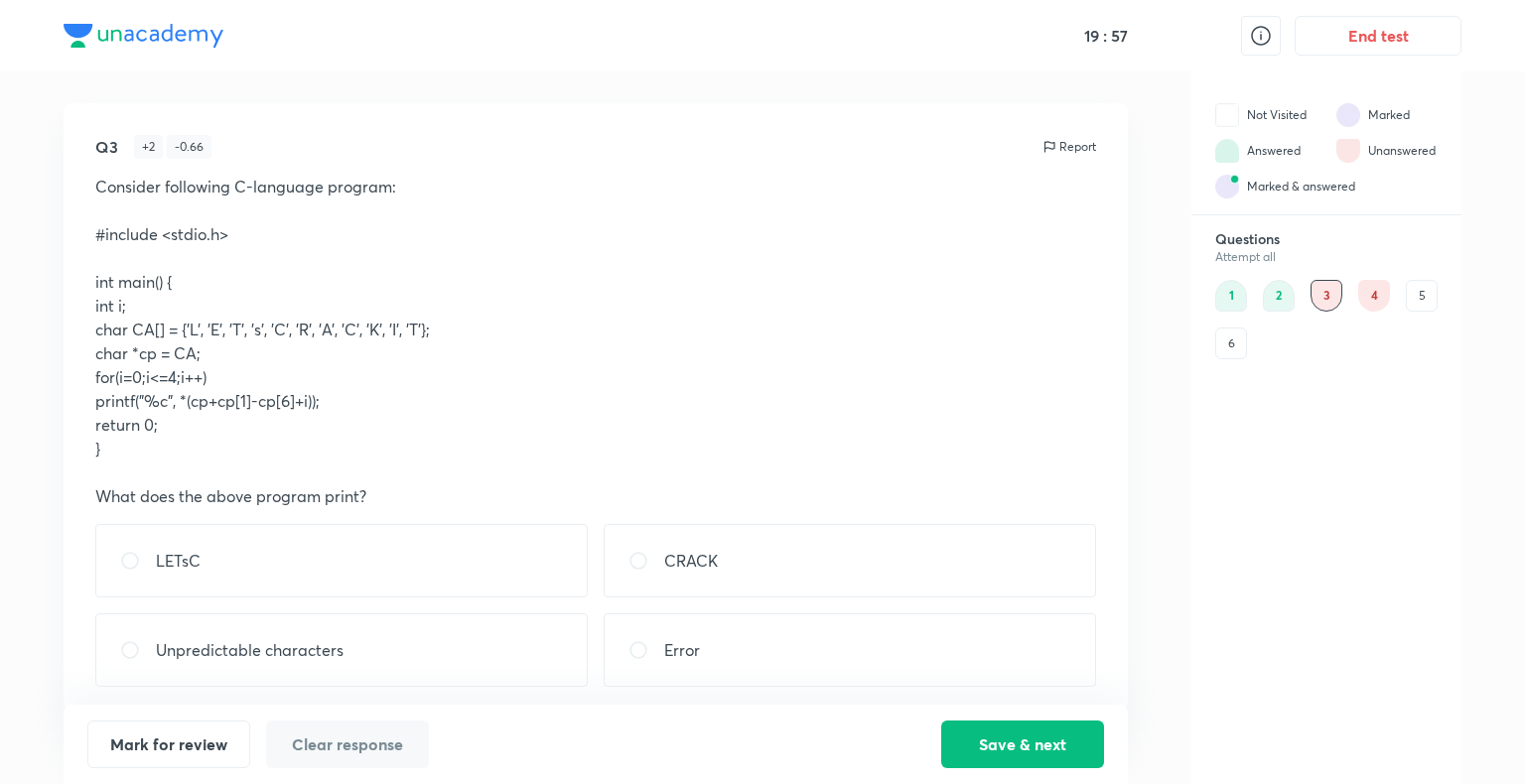 click on "CRACK" at bounding box center (850, 561) 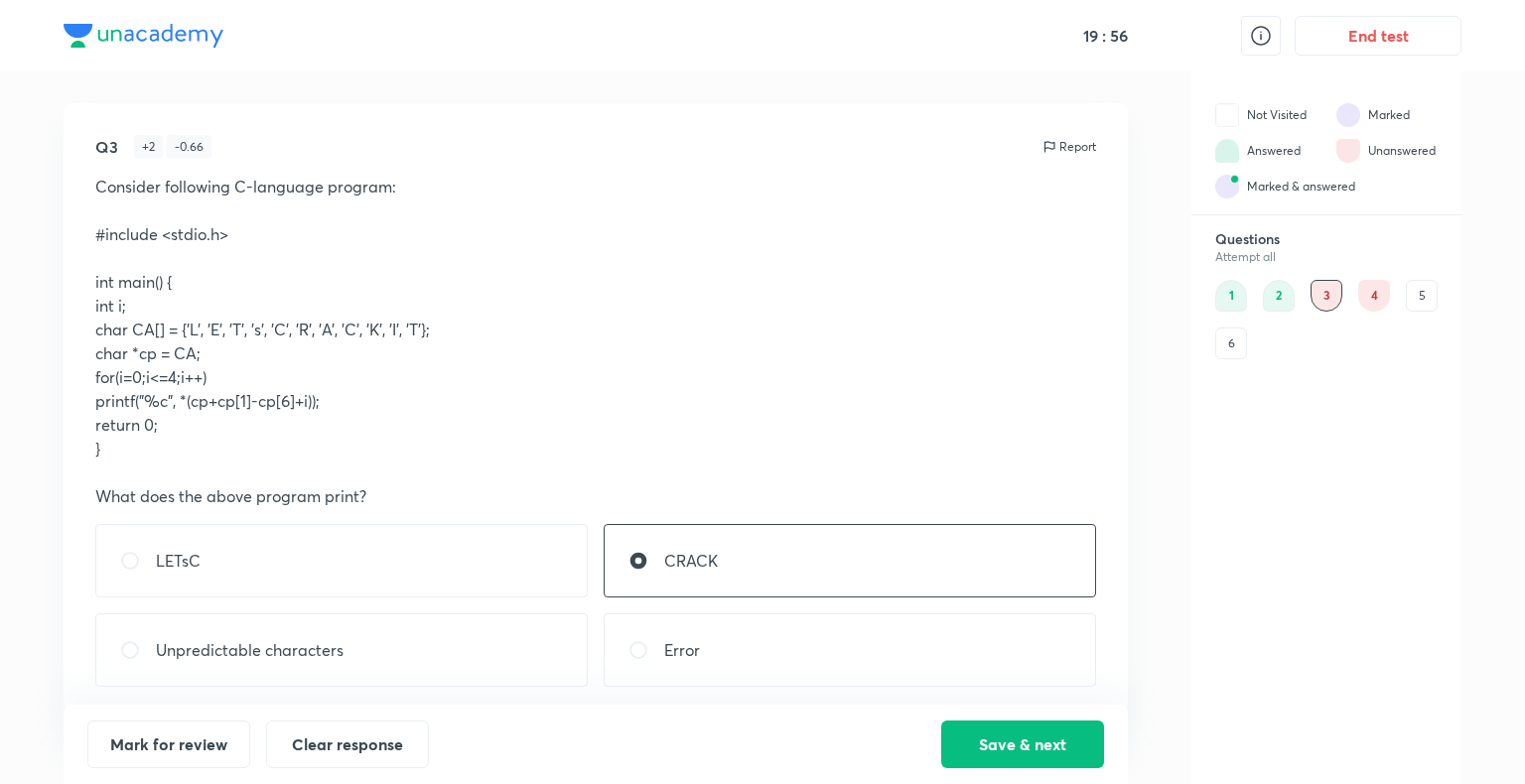 click on "LETsC" at bounding box center [342, 561] 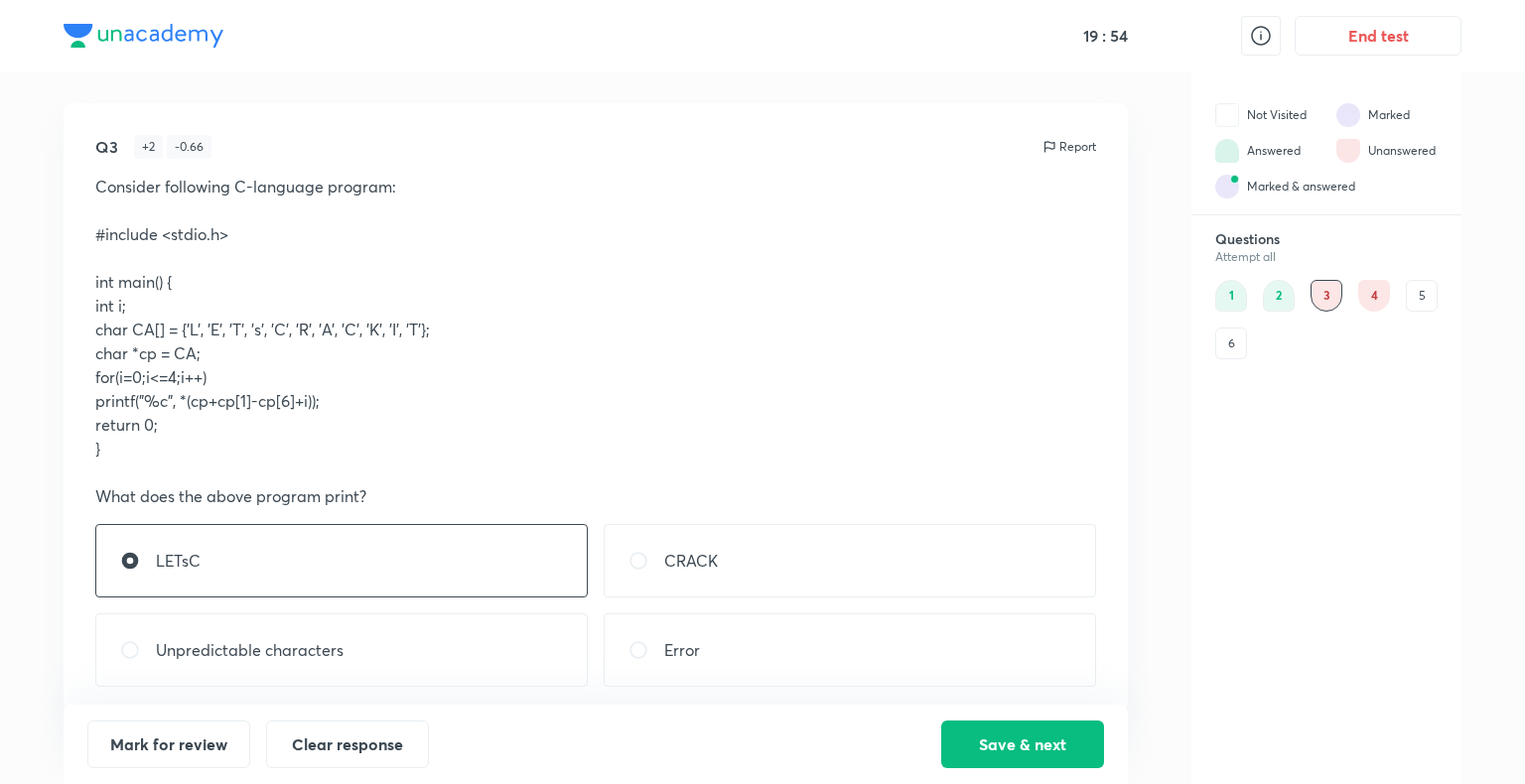 click on "CRACK" at bounding box center (850, 561) 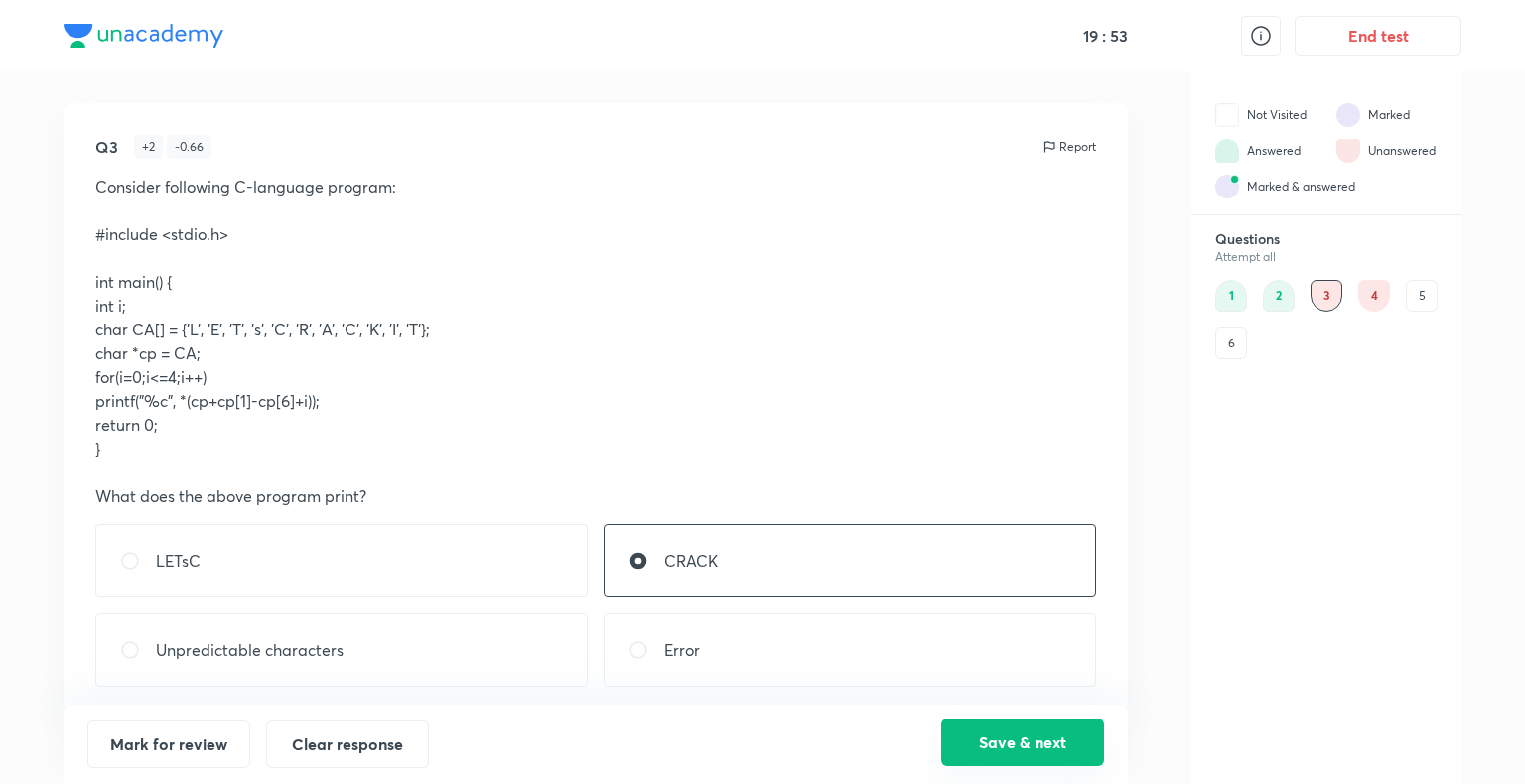click on "Save & next" at bounding box center [1023, 742] 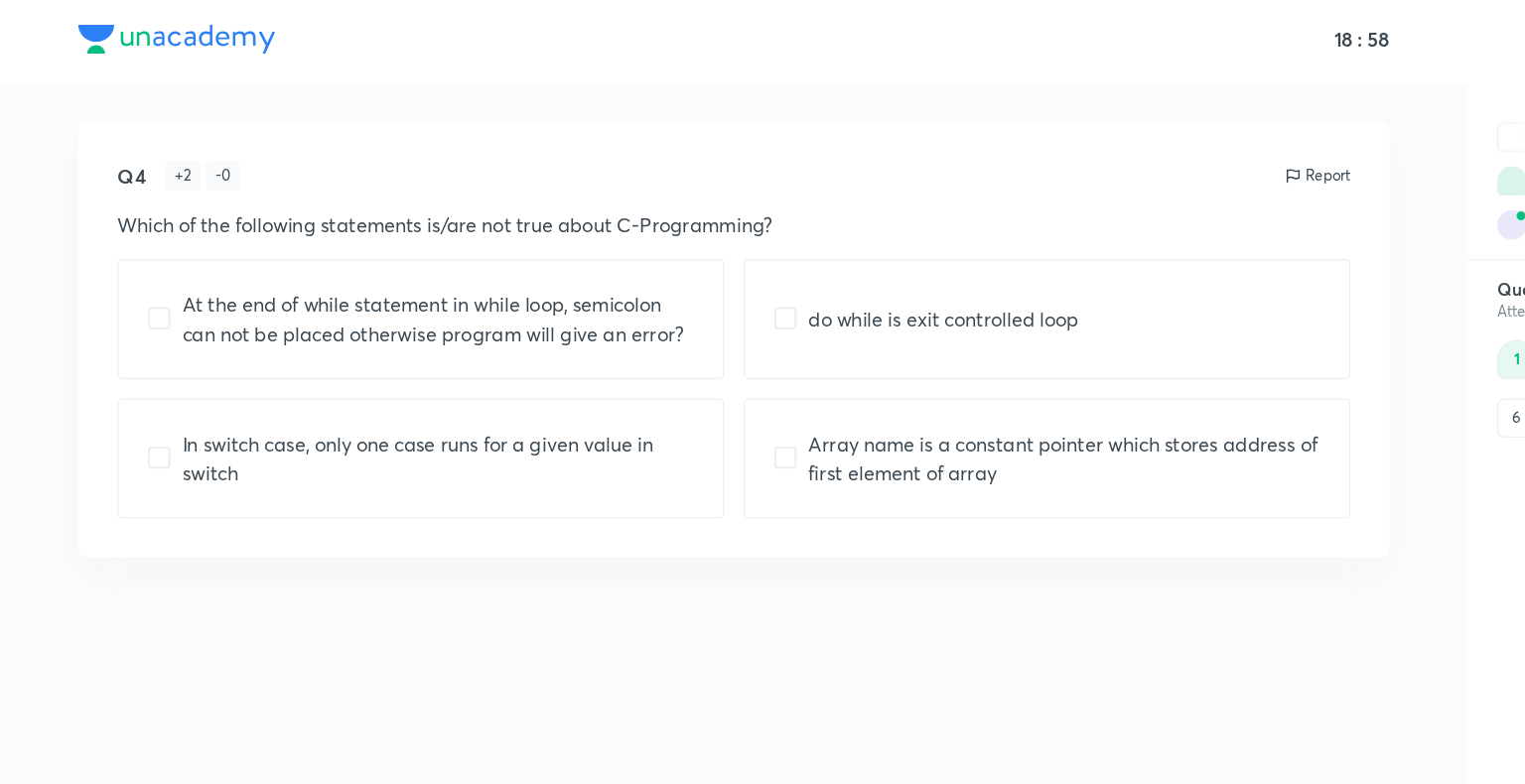 click on "In switch case, only one case runs for a given value in switch" at bounding box center (355, 376) 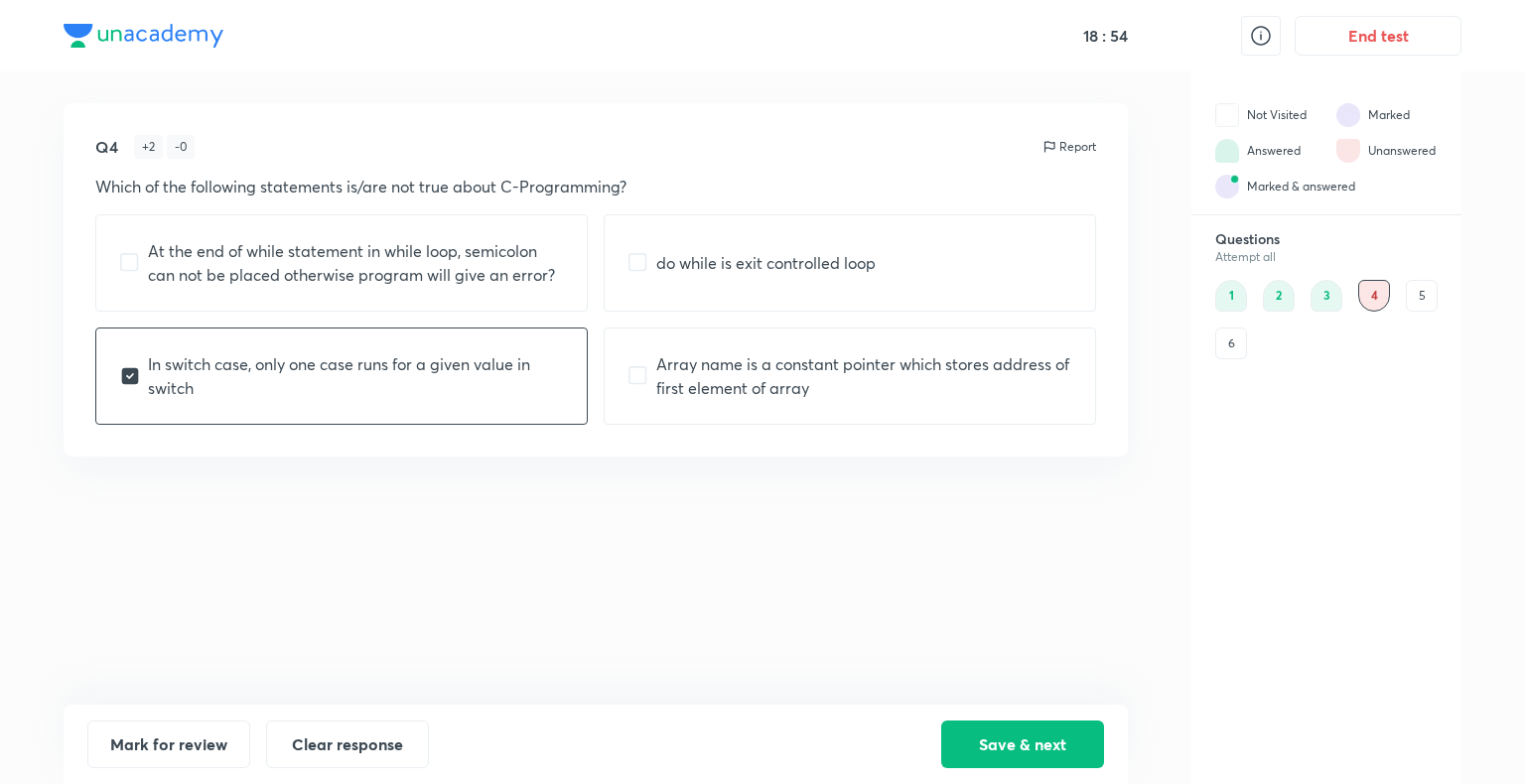 click on "At the end of while statement in while loop, semicolon can not be placed otherwise program will give an error?" at bounding box center (355, 263) 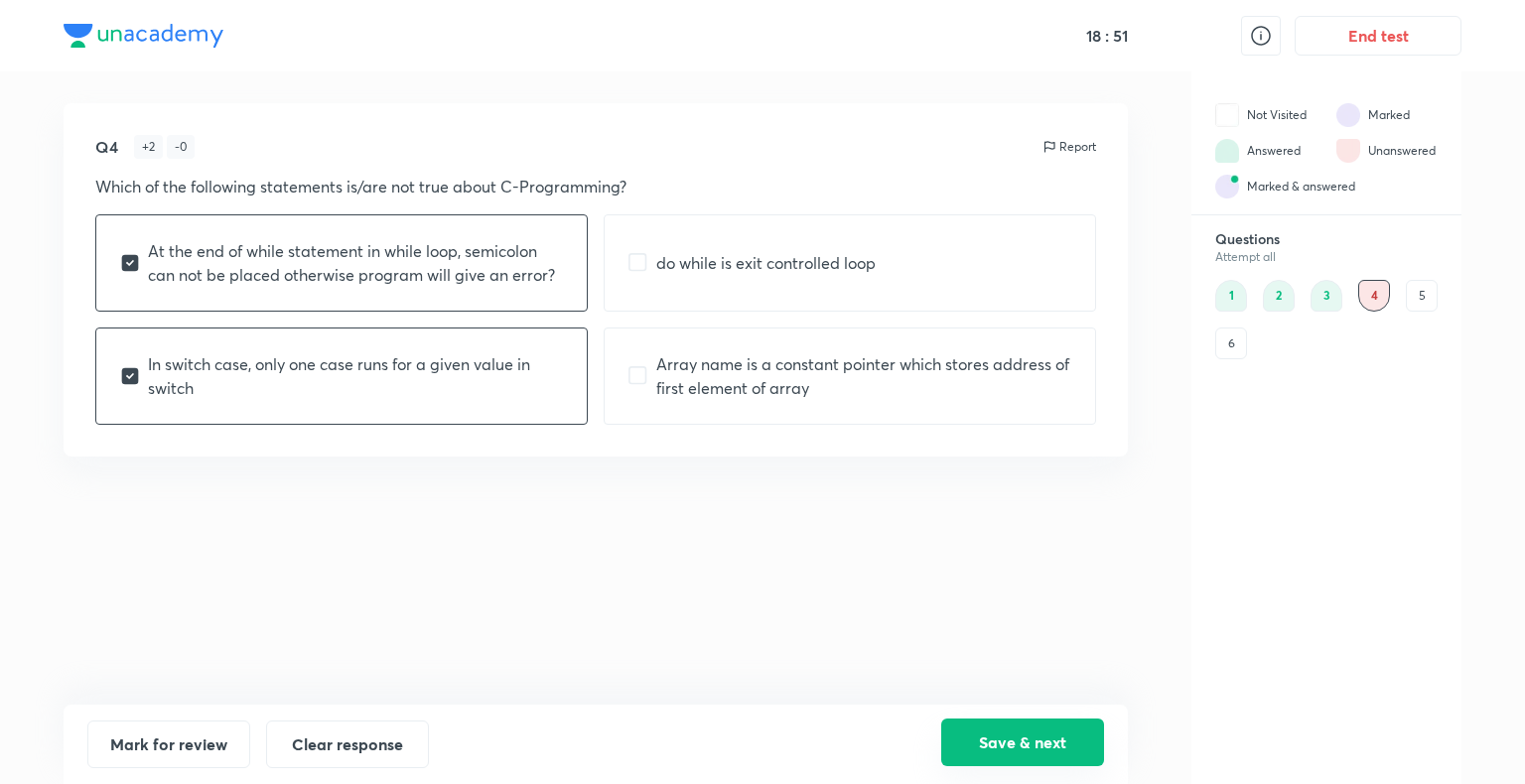 click on "Save & next" at bounding box center (1023, 742) 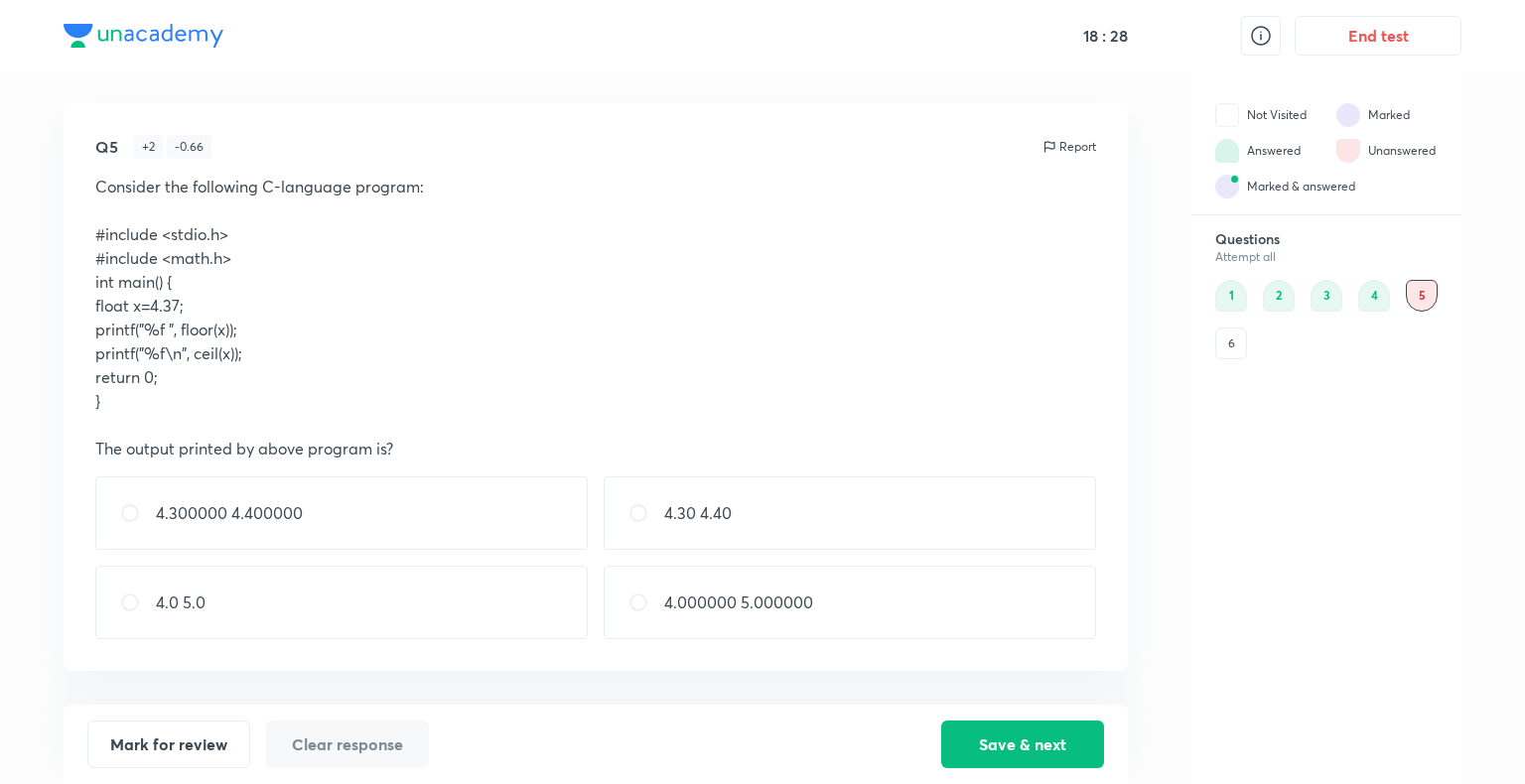 click on "4.000000 5.000000" at bounding box center (739, 602) 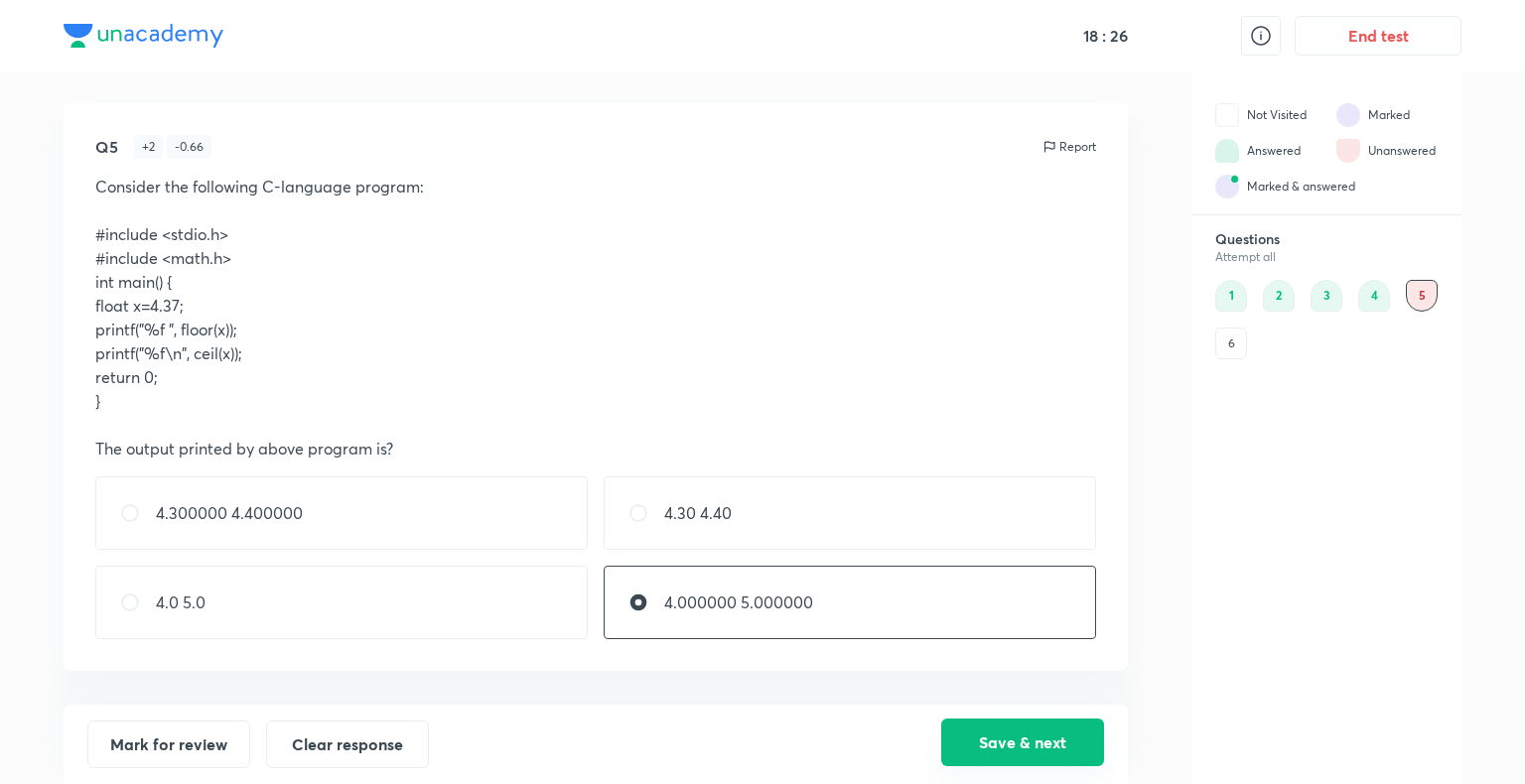 click on "Save & next" at bounding box center (1023, 742) 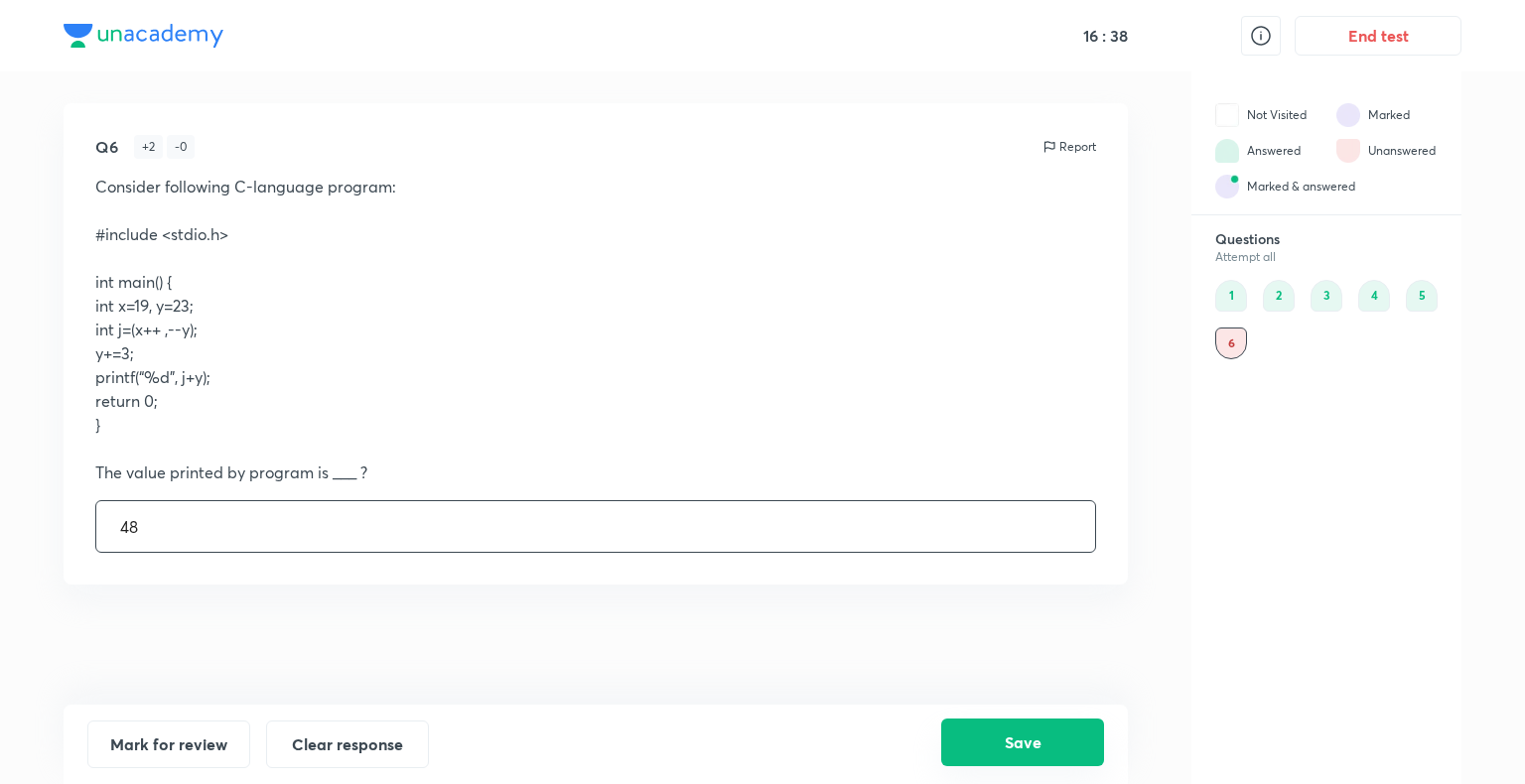 type on "48" 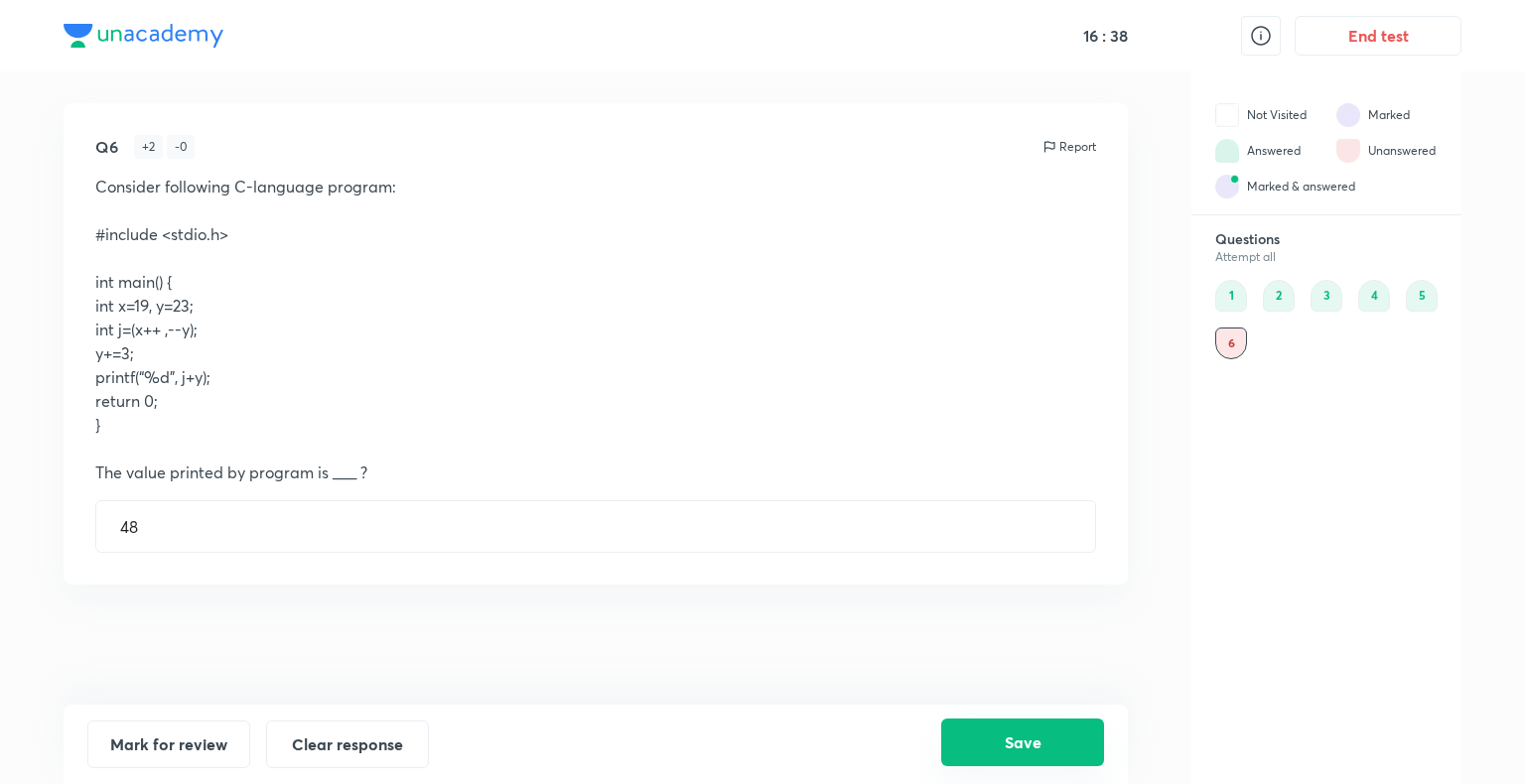 click on "Save" at bounding box center (1023, 742) 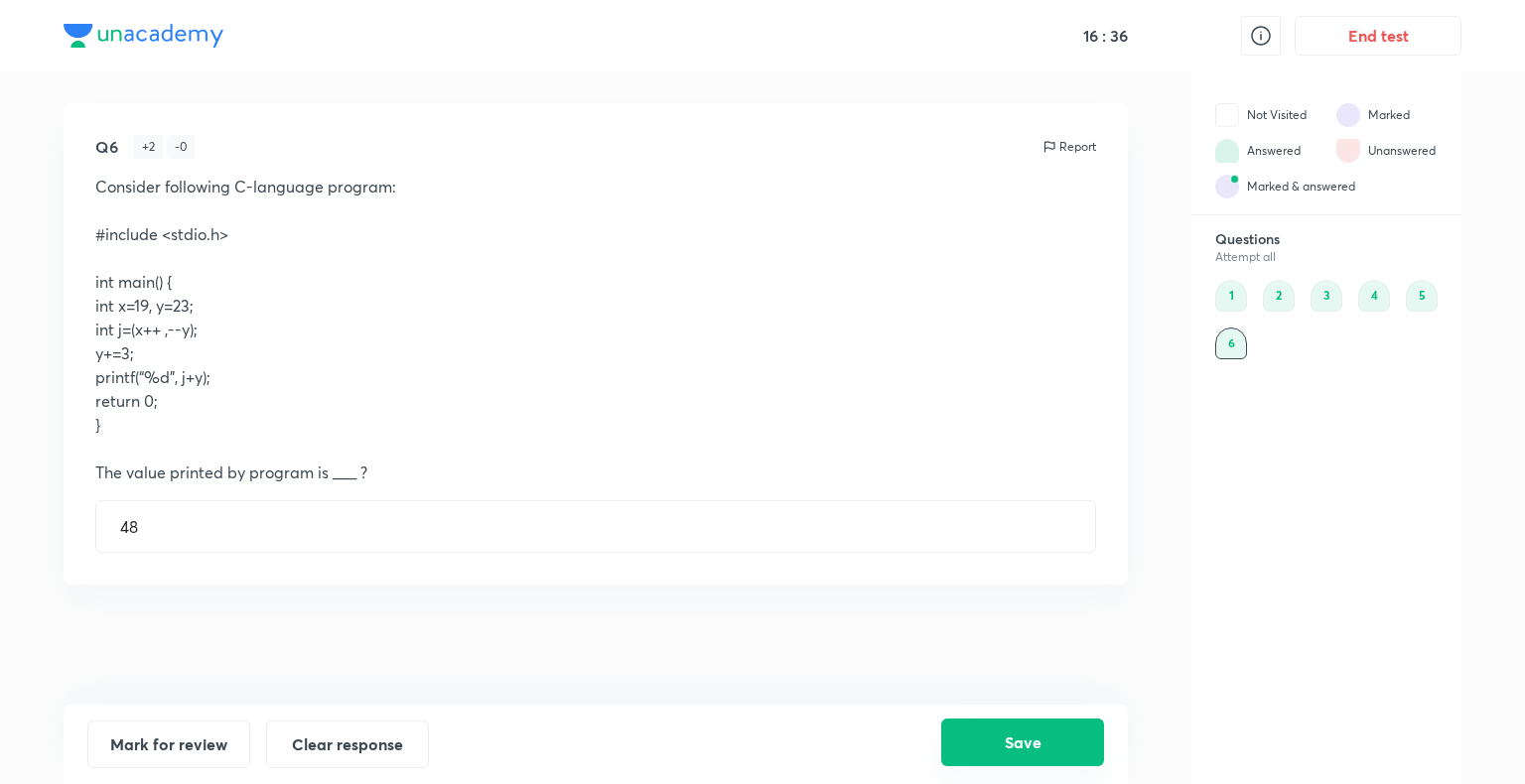 click on "Save" at bounding box center (1023, 742) 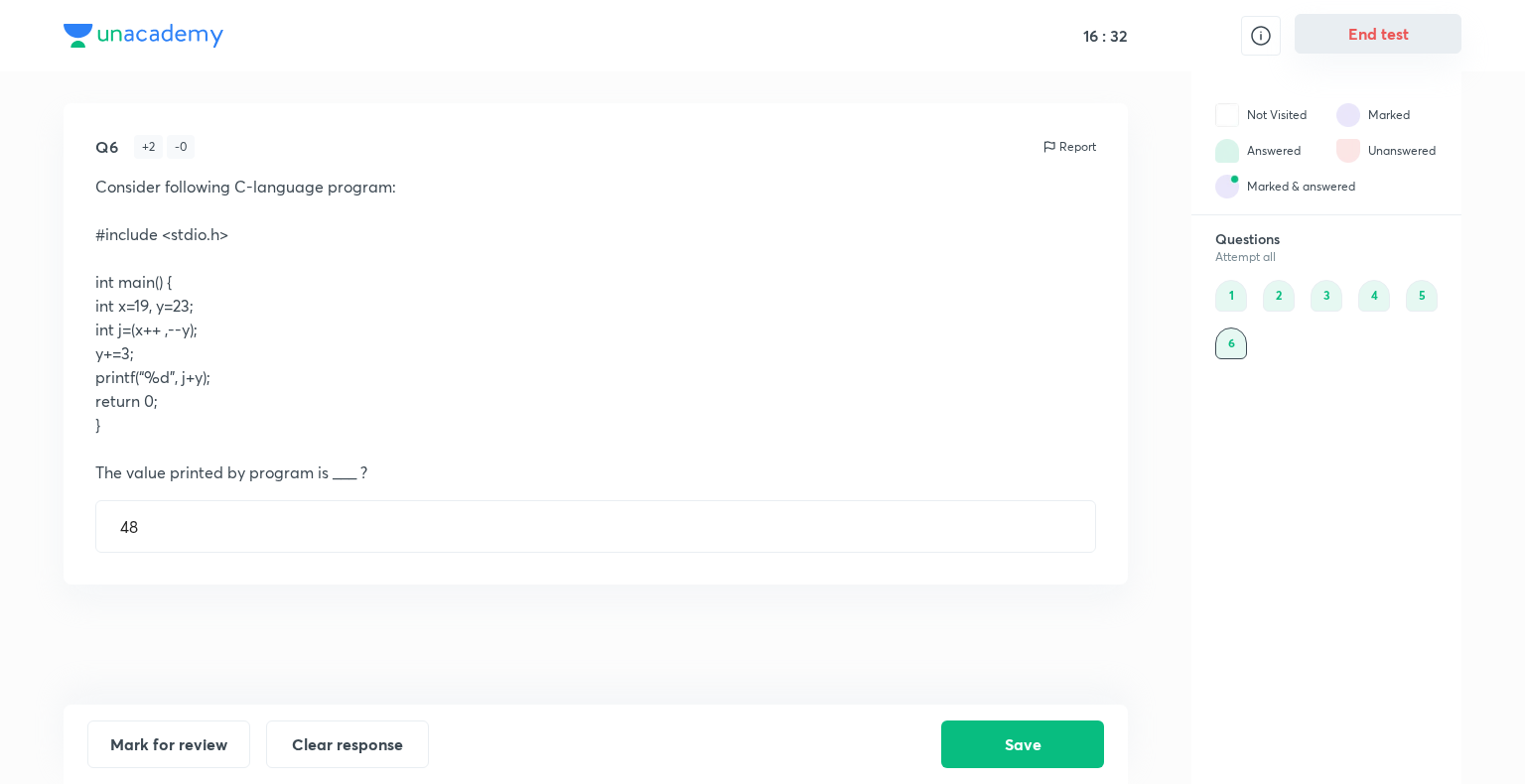 click on "End test" at bounding box center [1378, 34] 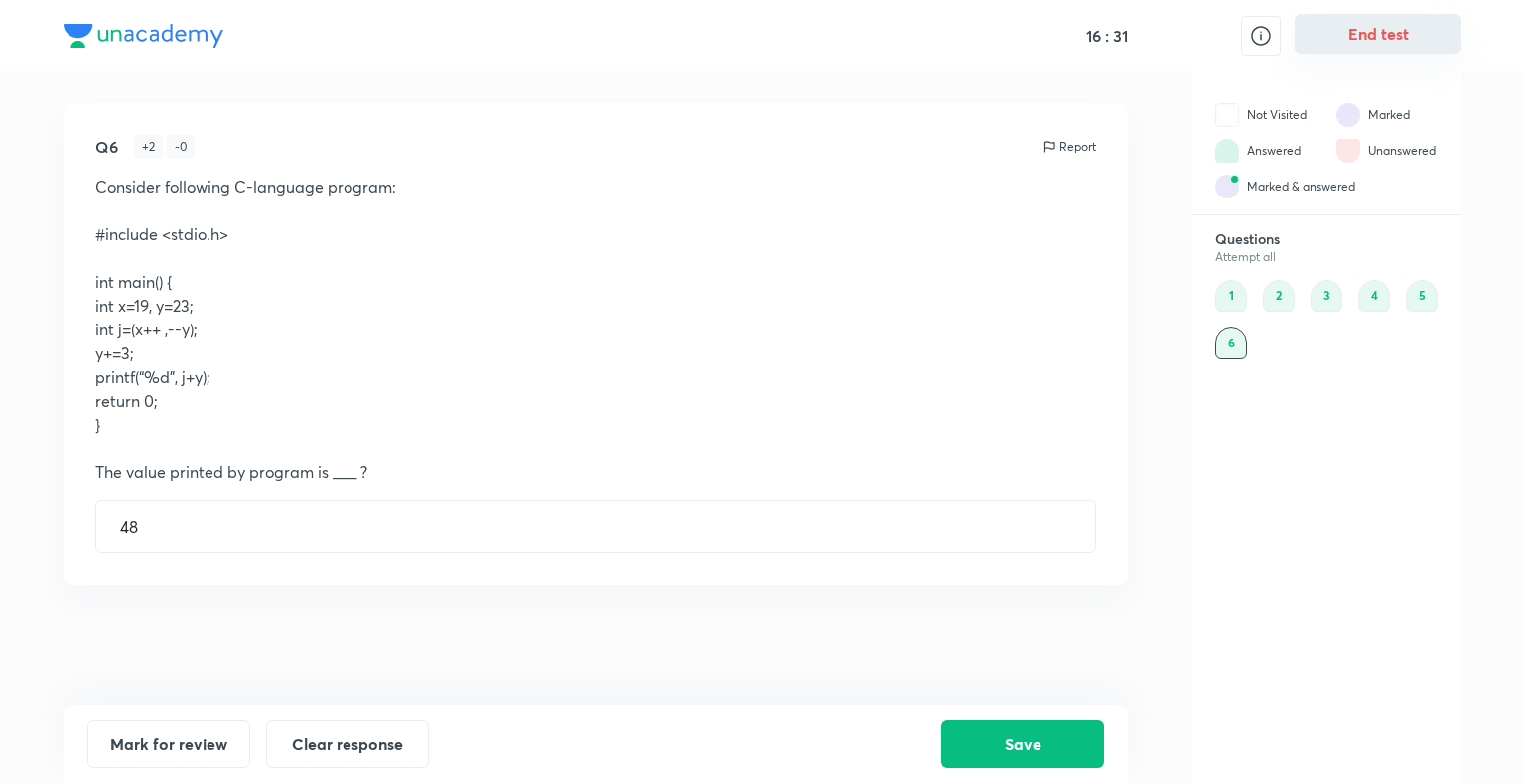 click on "End test" at bounding box center (1378, 34) 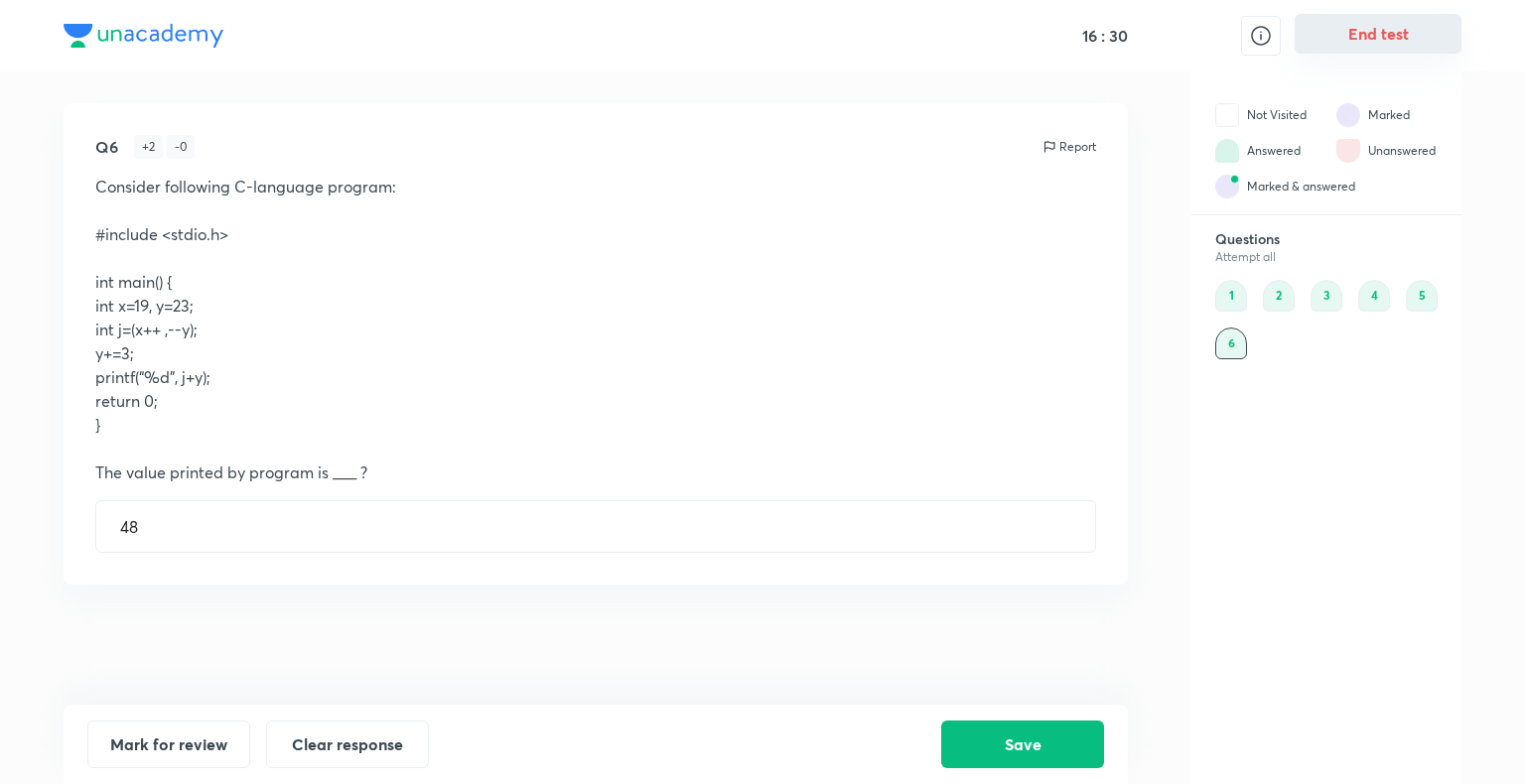 click on "End test" at bounding box center (1378, 34) 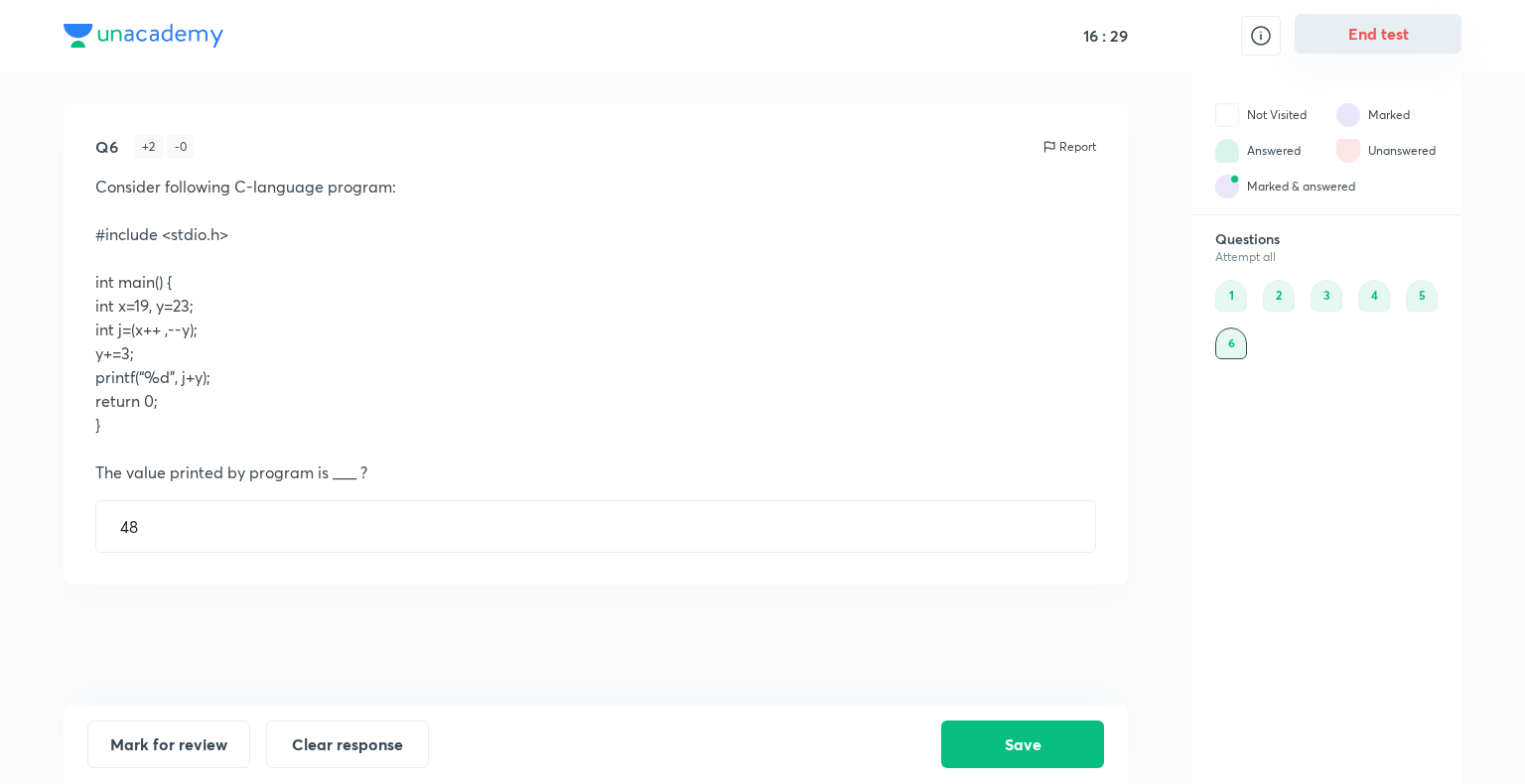 type 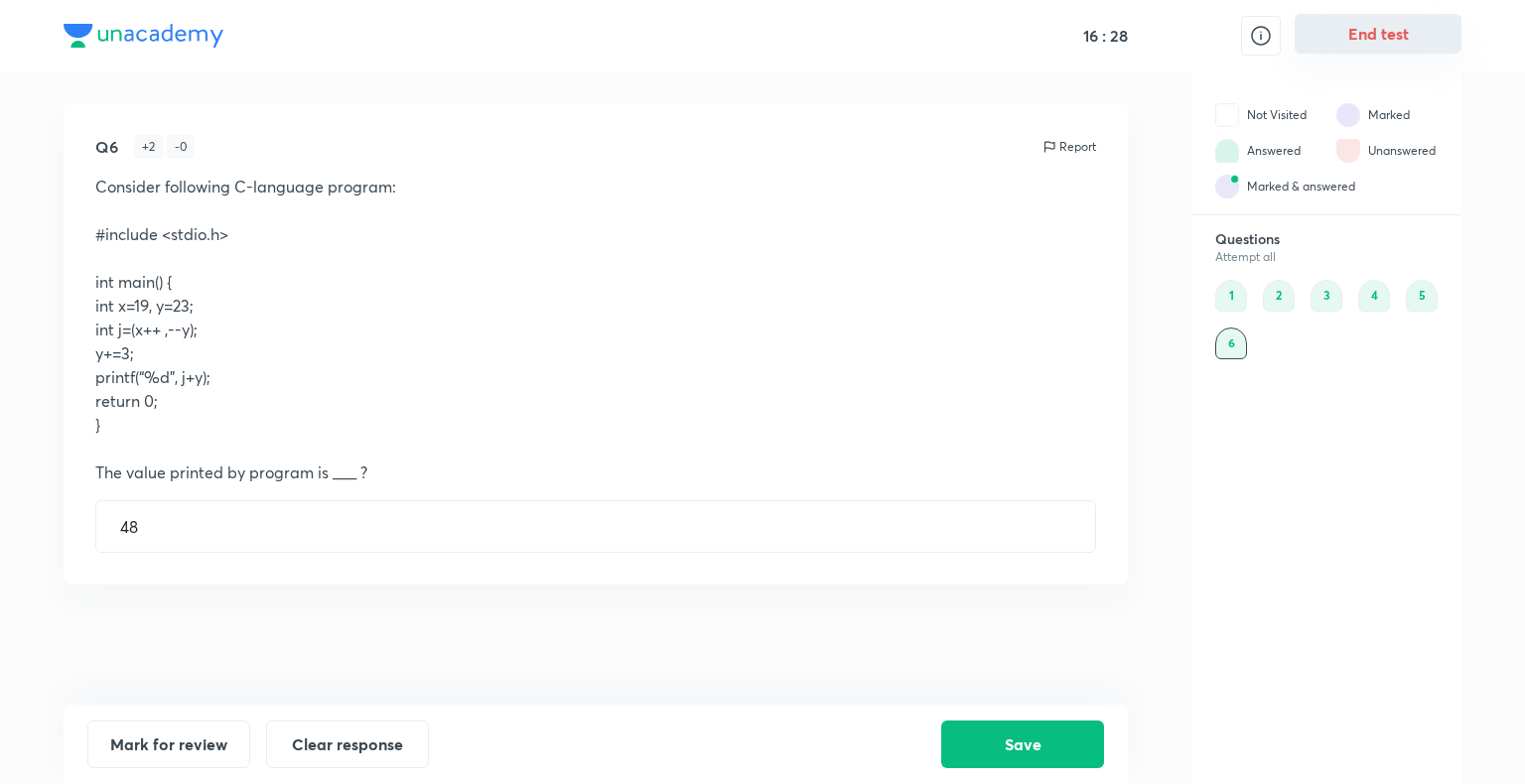 click on "End test" at bounding box center [1378, 34] 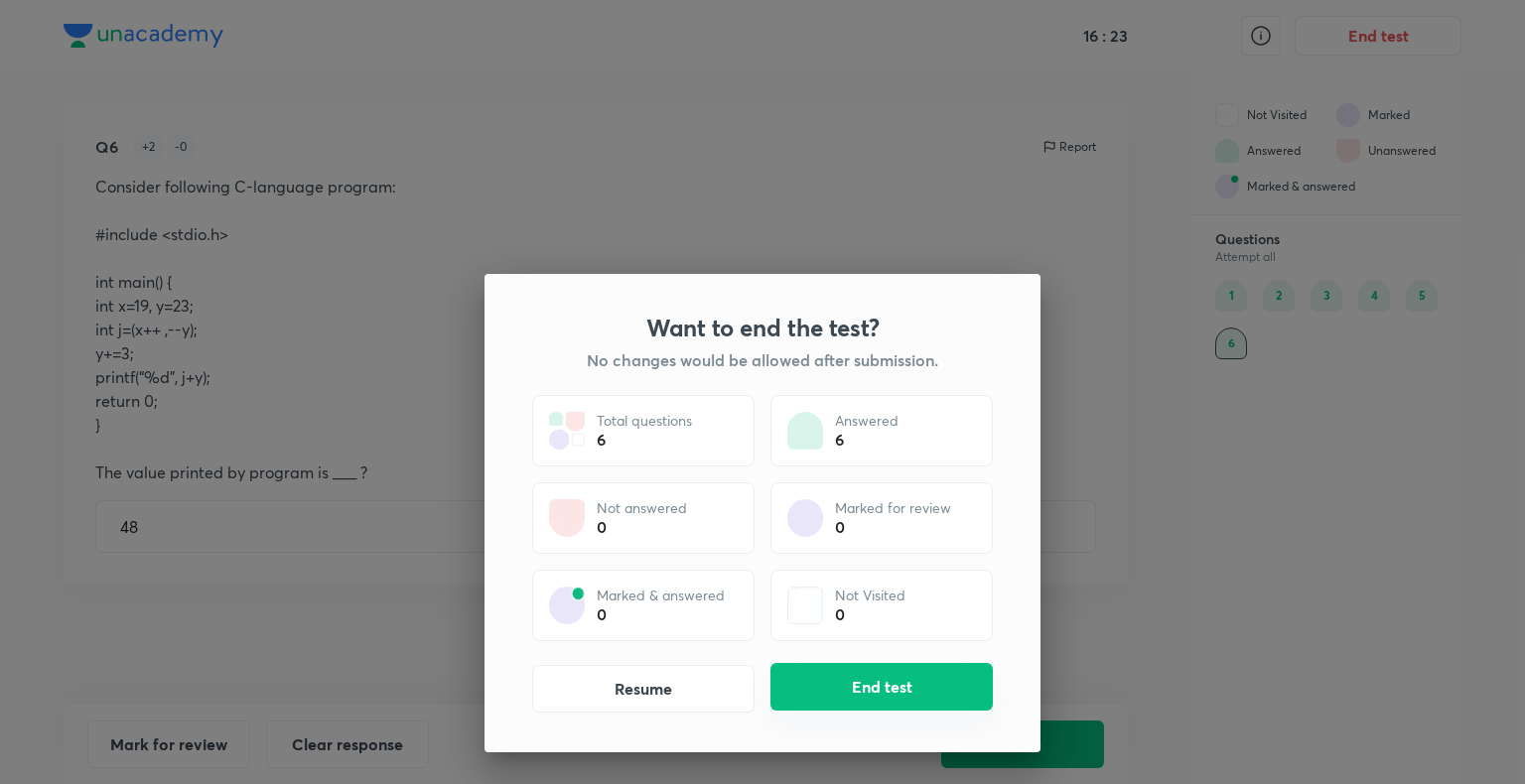 click on "End test" at bounding box center (882, 687) 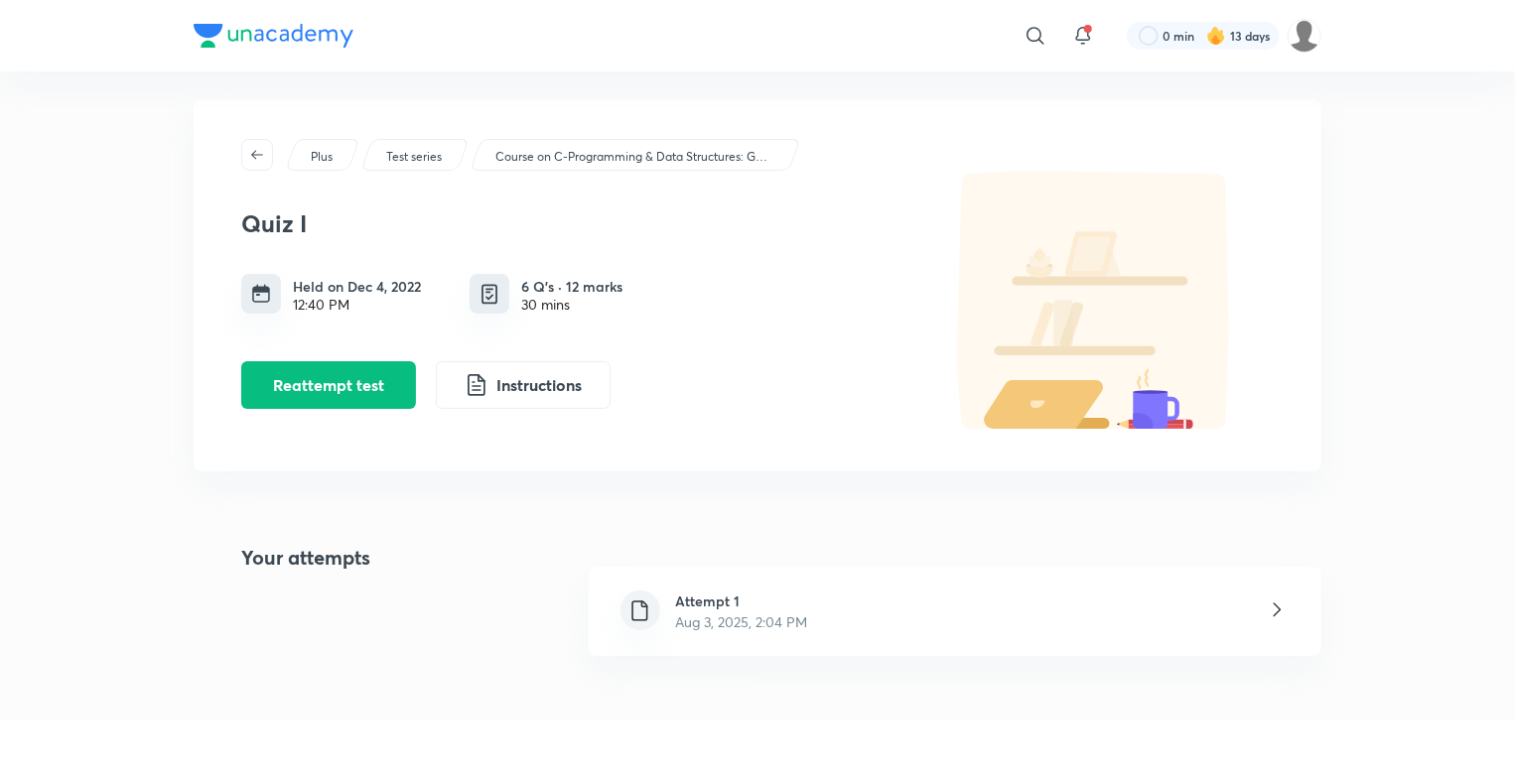 scroll, scrollTop: 0, scrollLeft: 0, axis: both 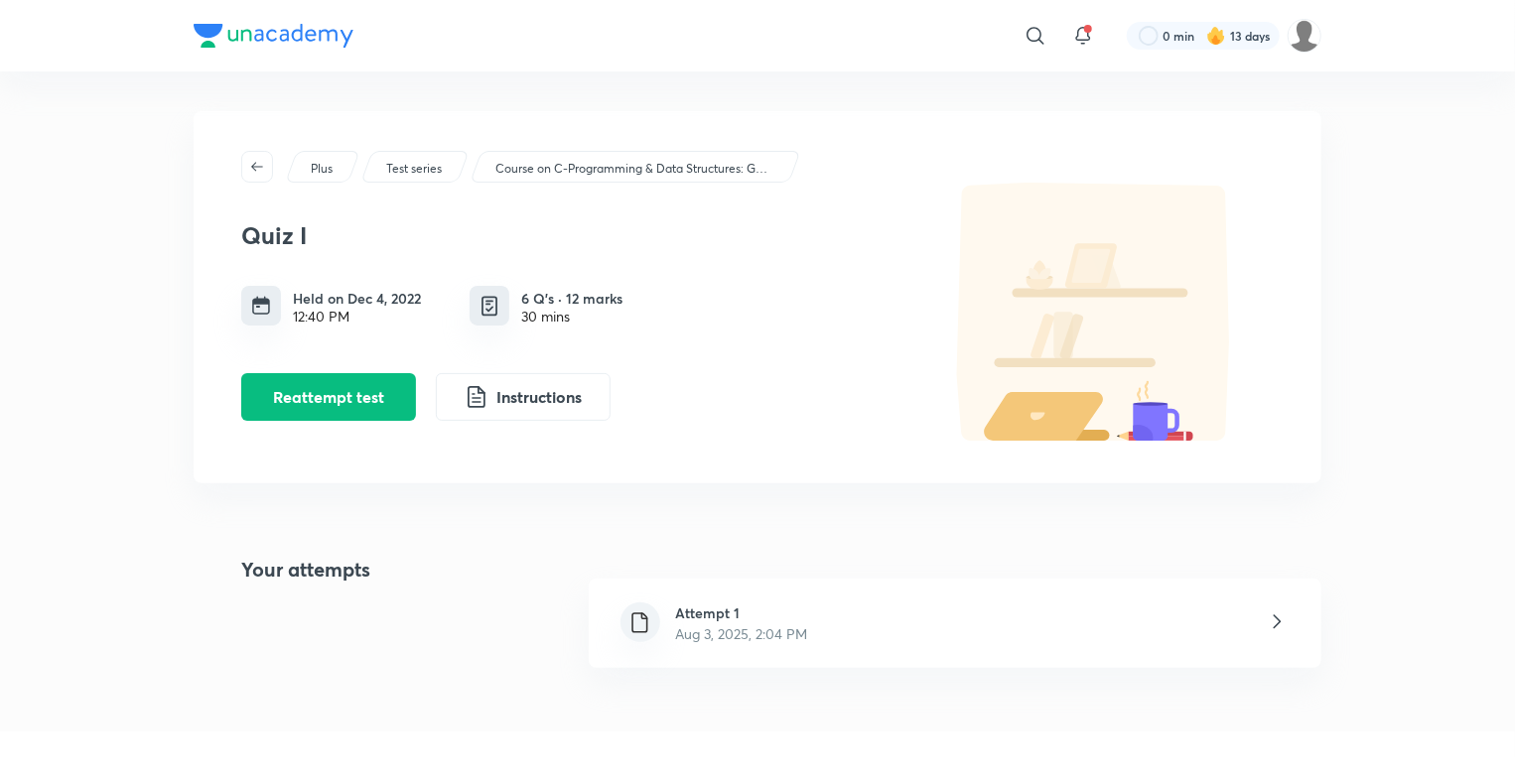 click on "Attempt 1 [MONTH] [DAY], [YEAR], [TIME]" at bounding box center [955, 623] 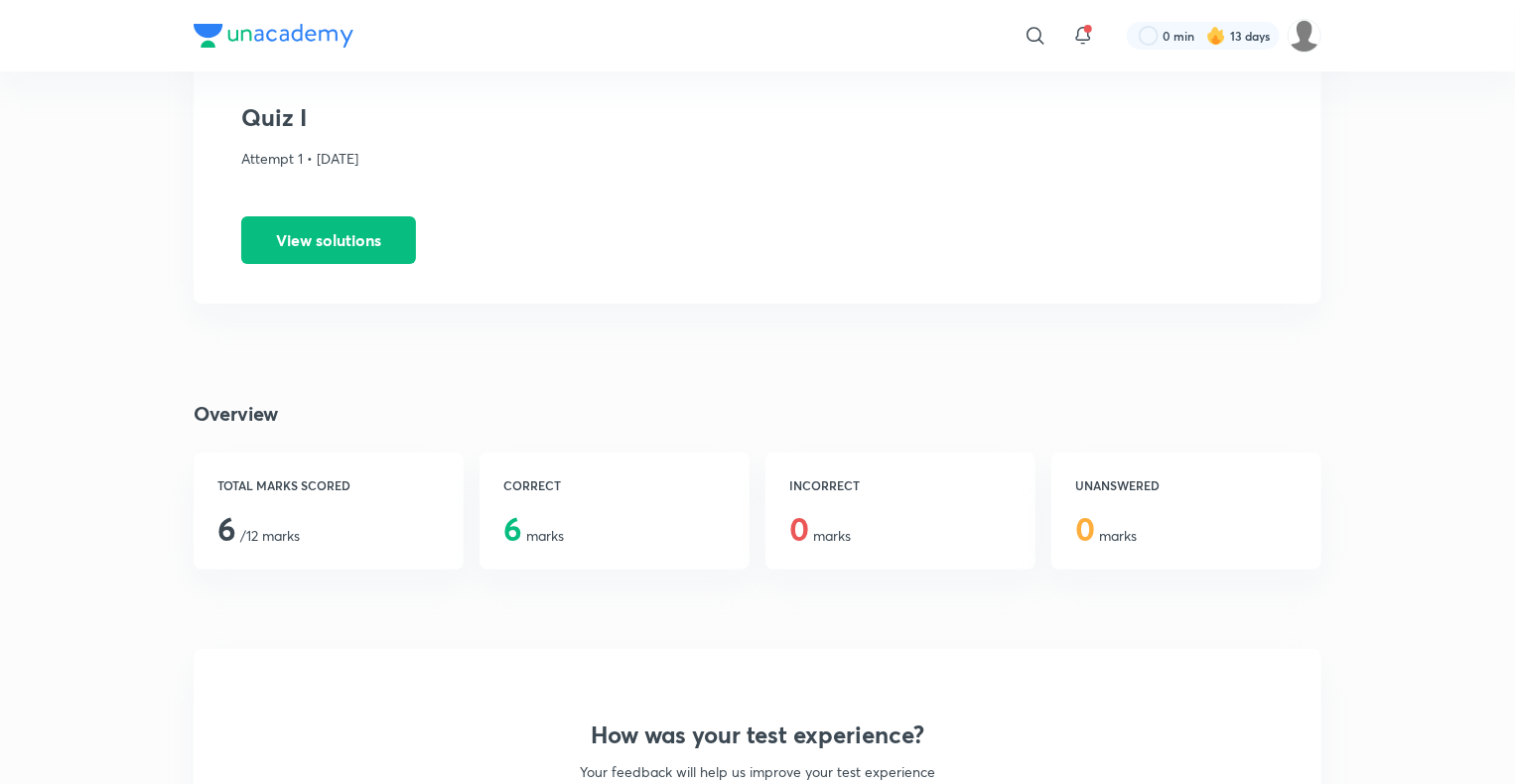 scroll, scrollTop: 91, scrollLeft: 0, axis: vertical 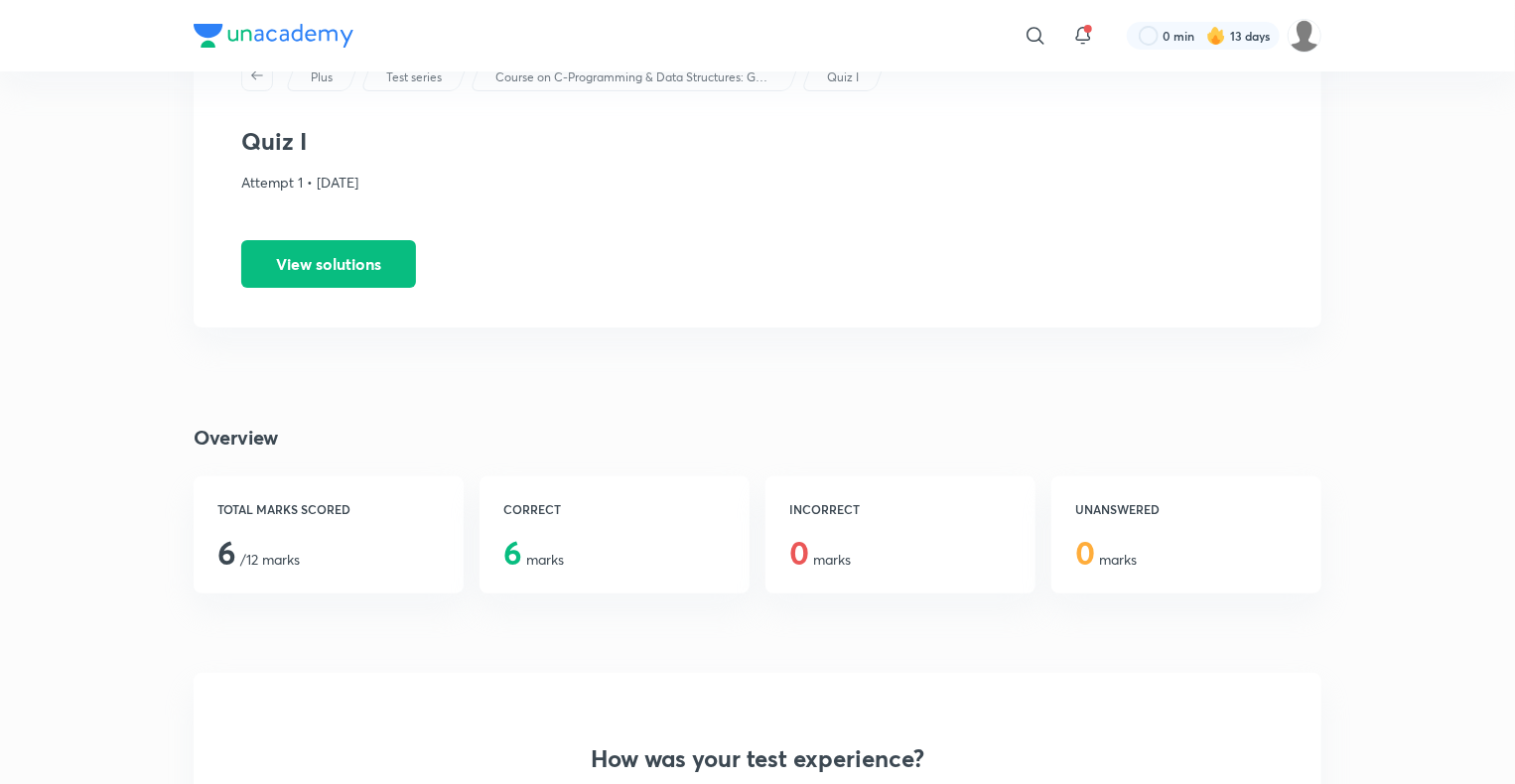 click on "6 /12 marks" at bounding box center [258, 559] 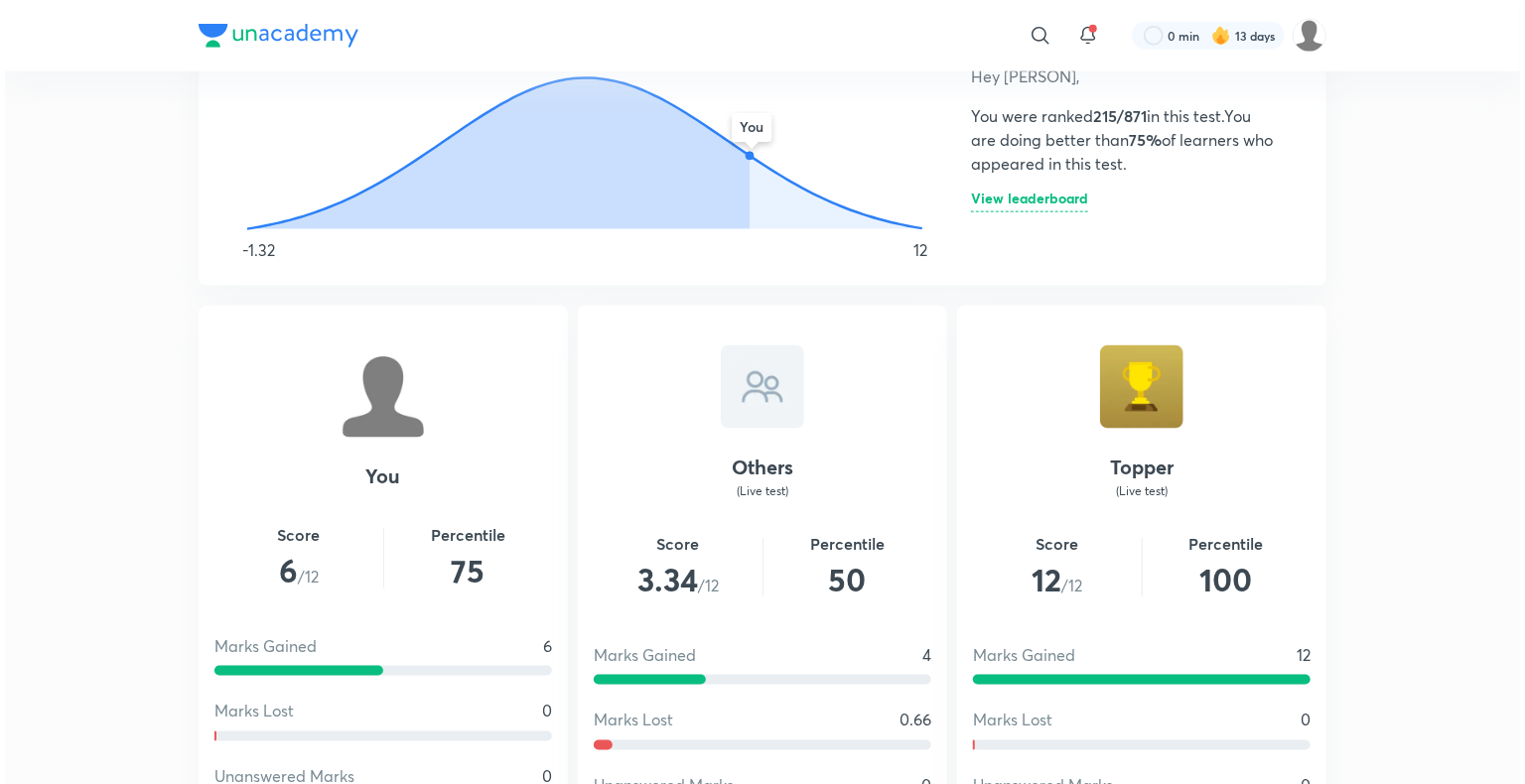 scroll, scrollTop: 1203, scrollLeft: 0, axis: vertical 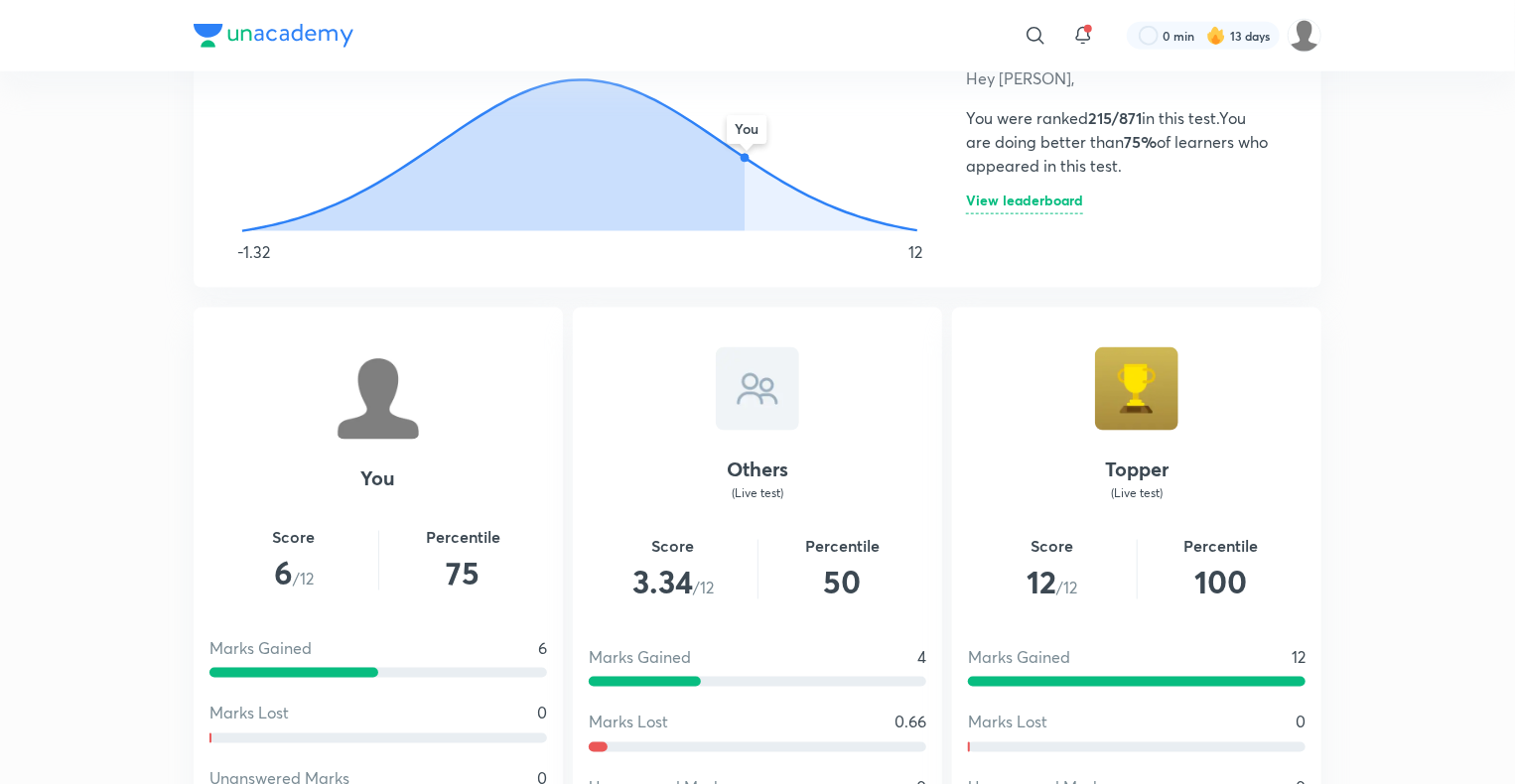 click on "View leaderboard" at bounding box center (1025, 203) 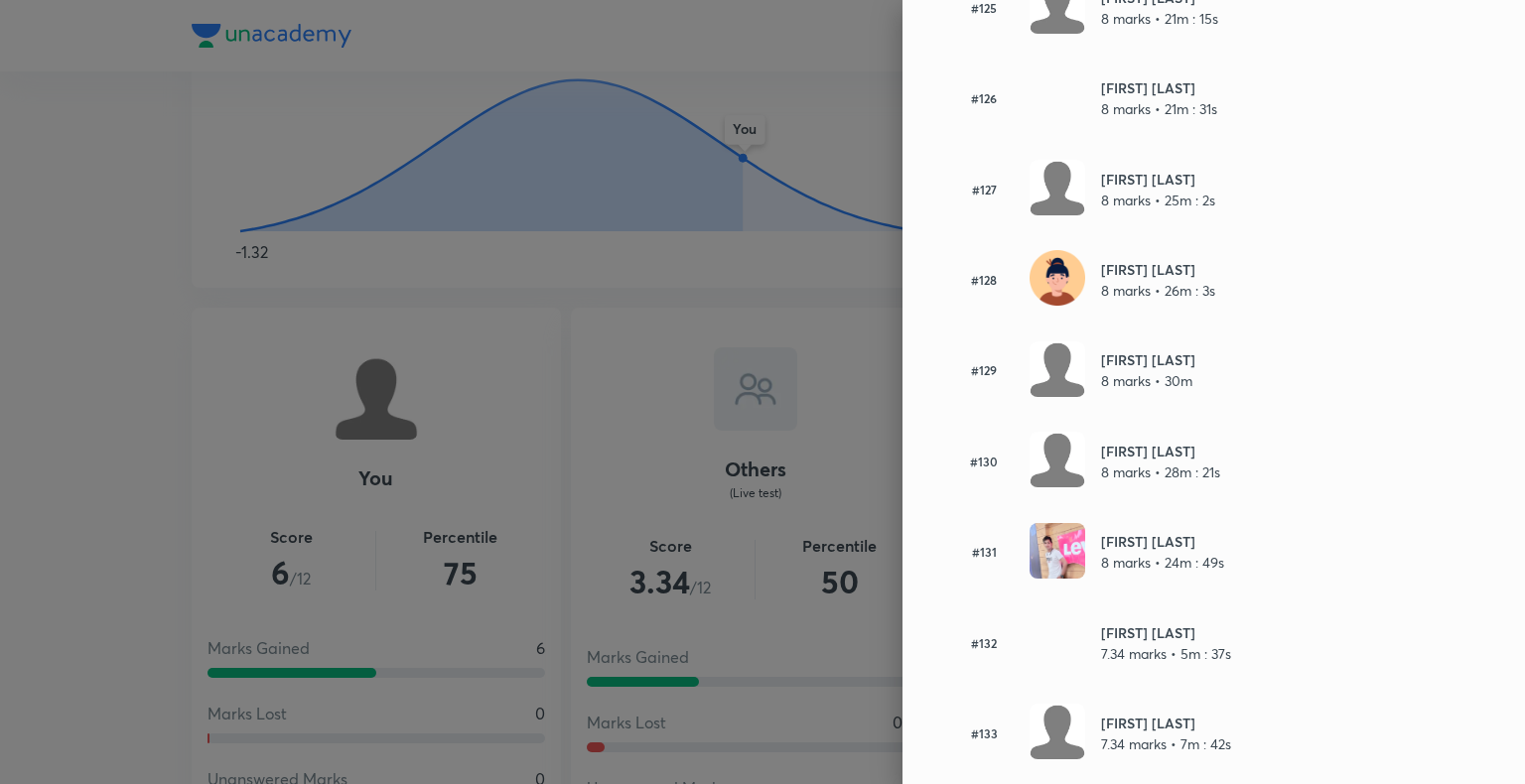 scroll, scrollTop: 11714, scrollLeft: 0, axis: vertical 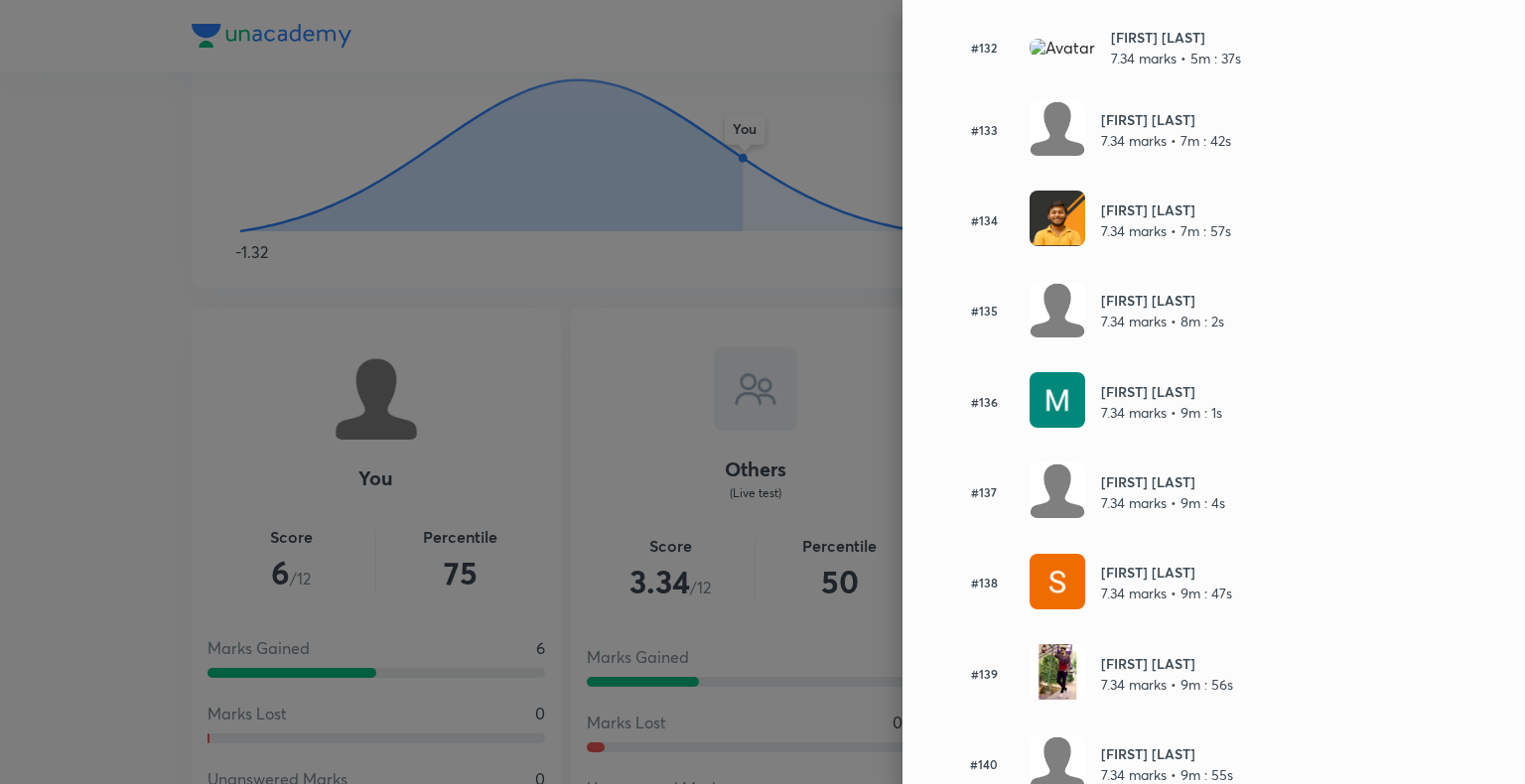 click at bounding box center [762, 392] 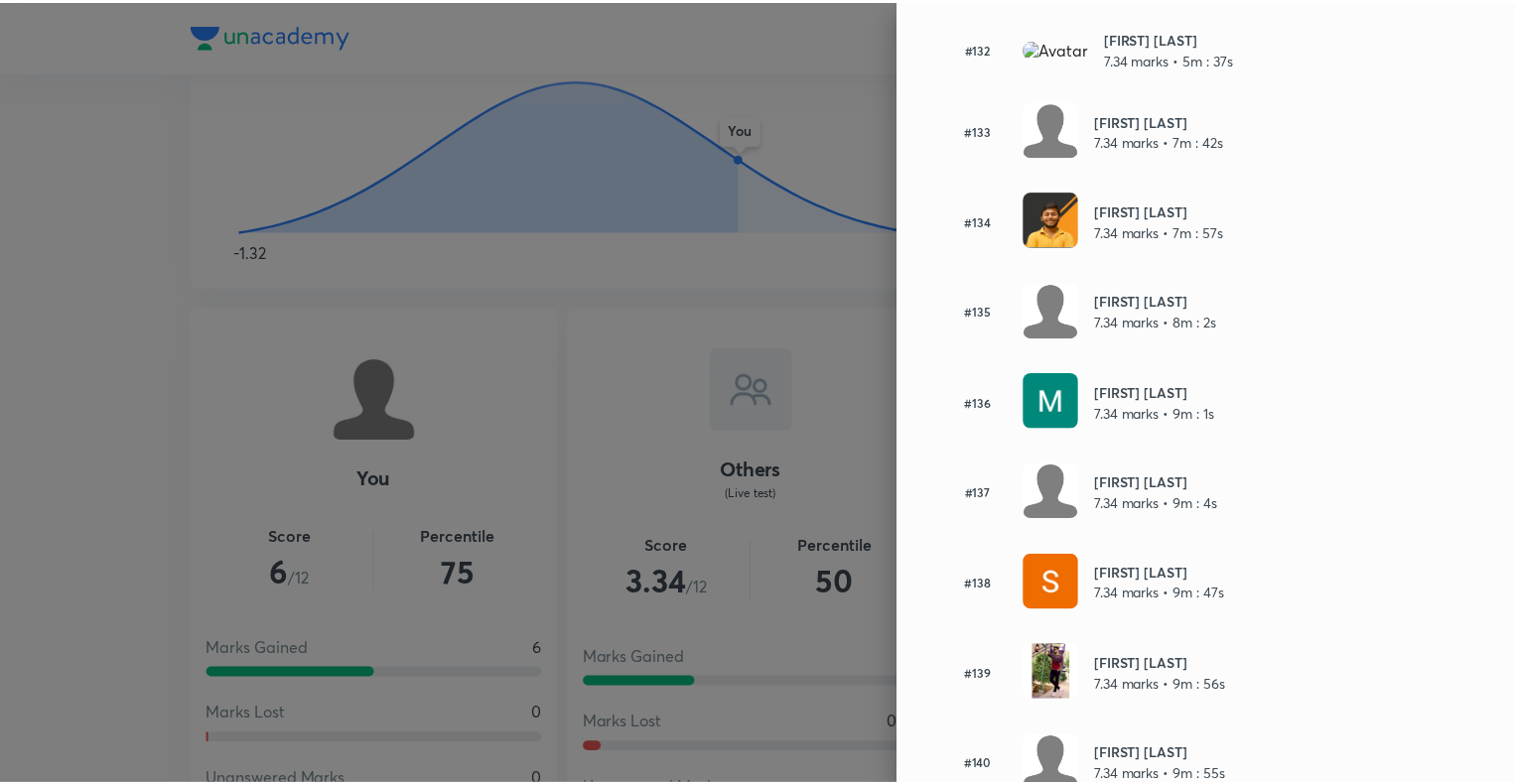 scroll, scrollTop: 0, scrollLeft: 0, axis: both 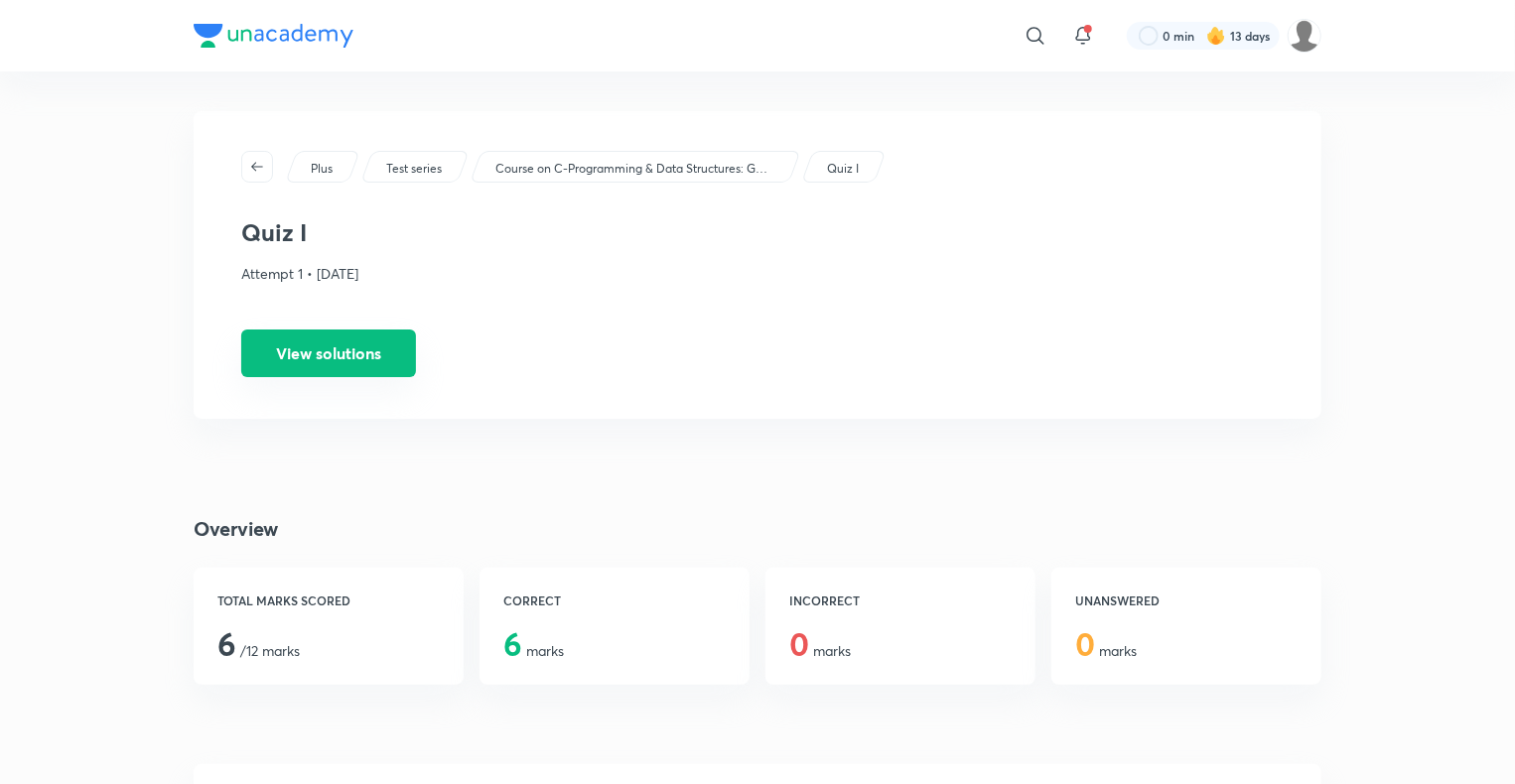 click on "View solutions" at bounding box center [329, 353] 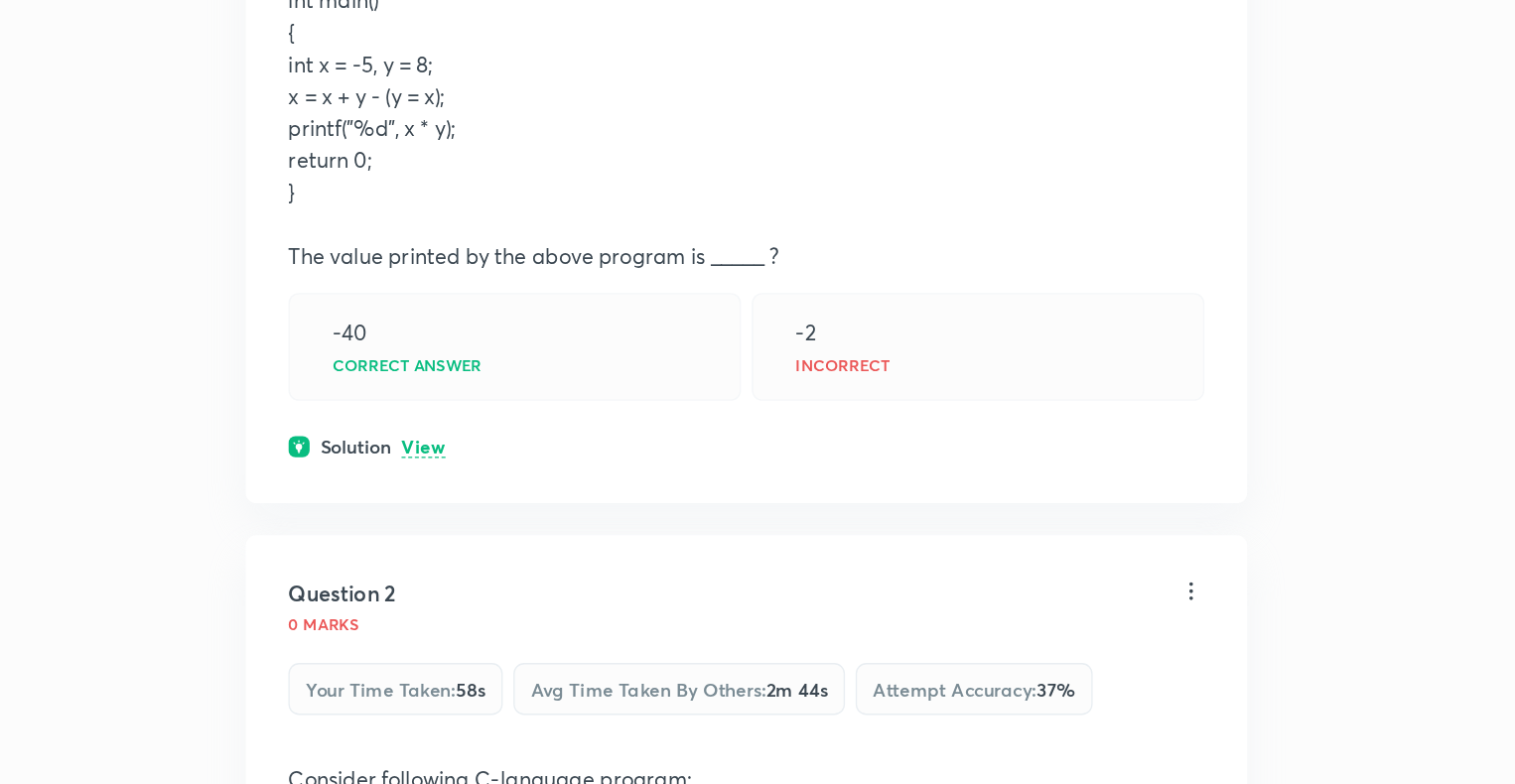 scroll, scrollTop: 401, scrollLeft: 0, axis: vertical 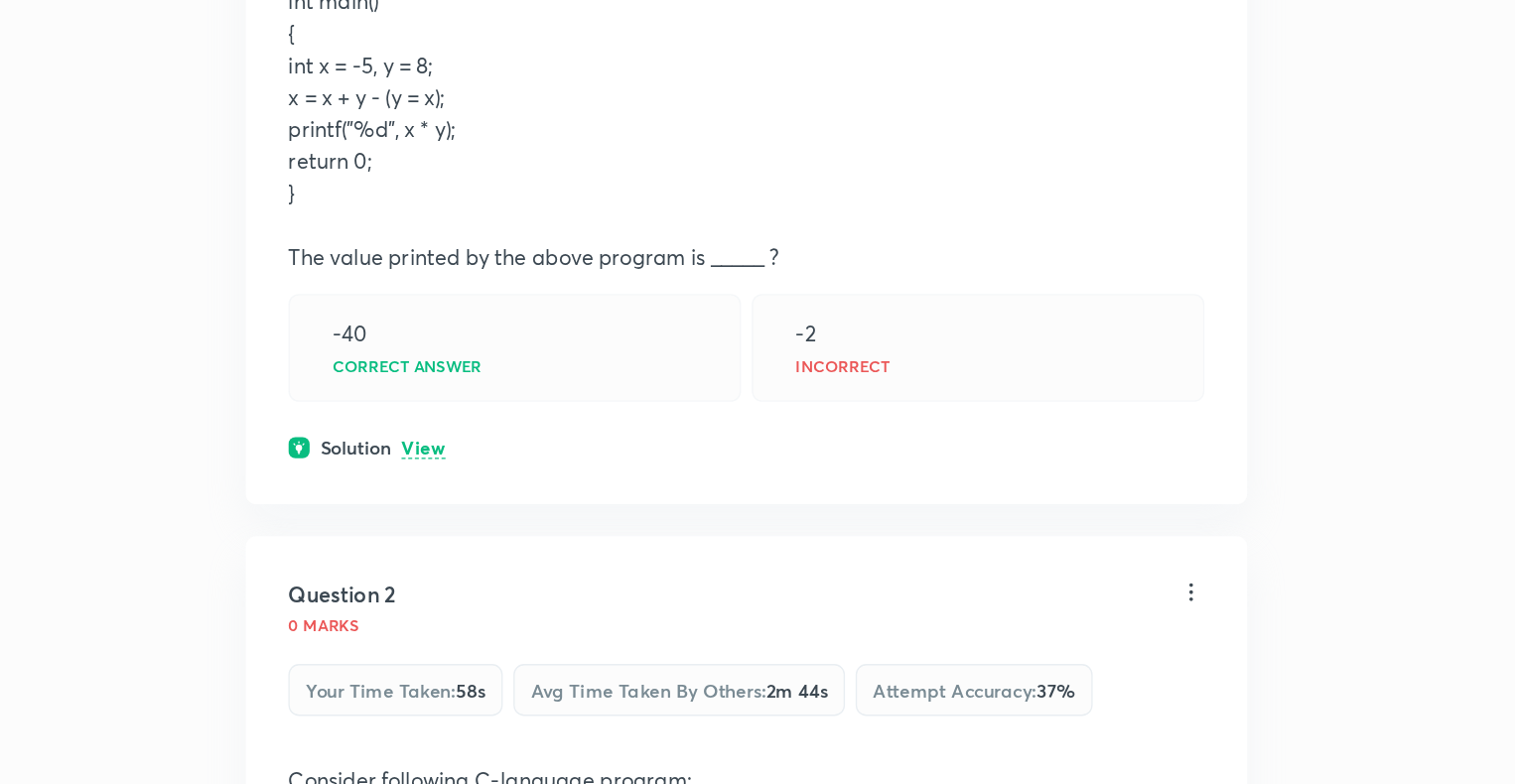 click on "View" at bounding box center [326, 532] 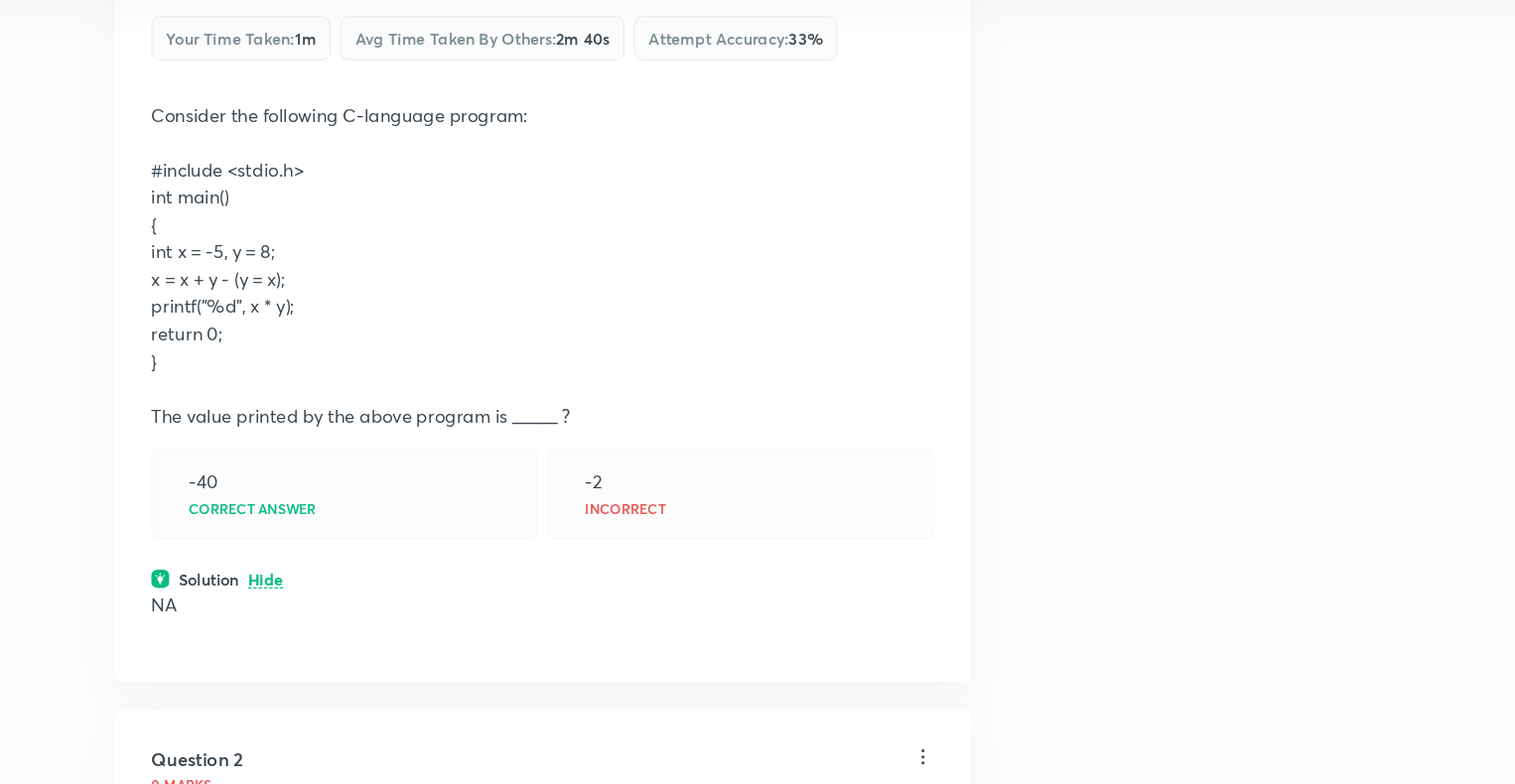 scroll, scrollTop: 351, scrollLeft: 0, axis: vertical 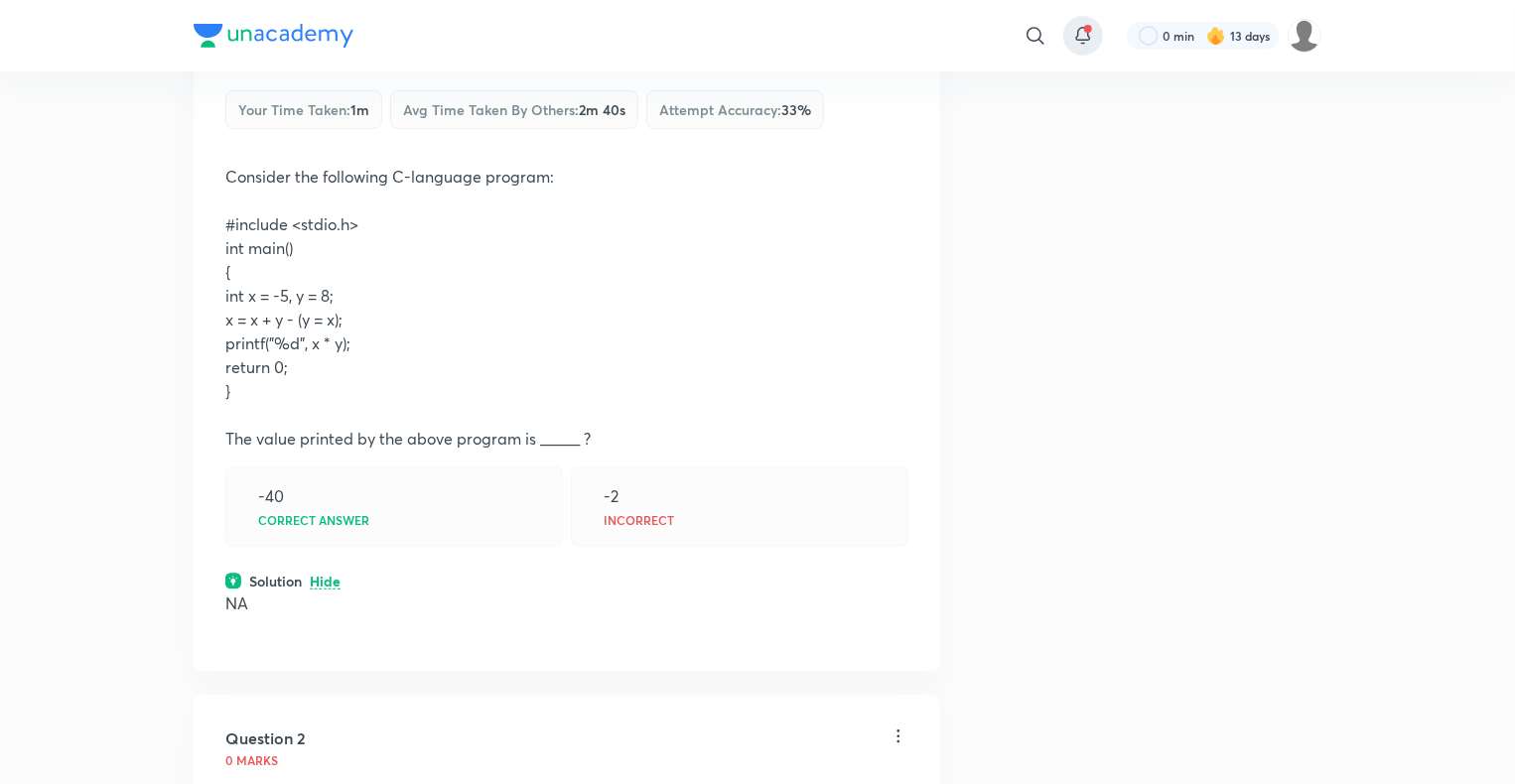 click at bounding box center (1088, 29) 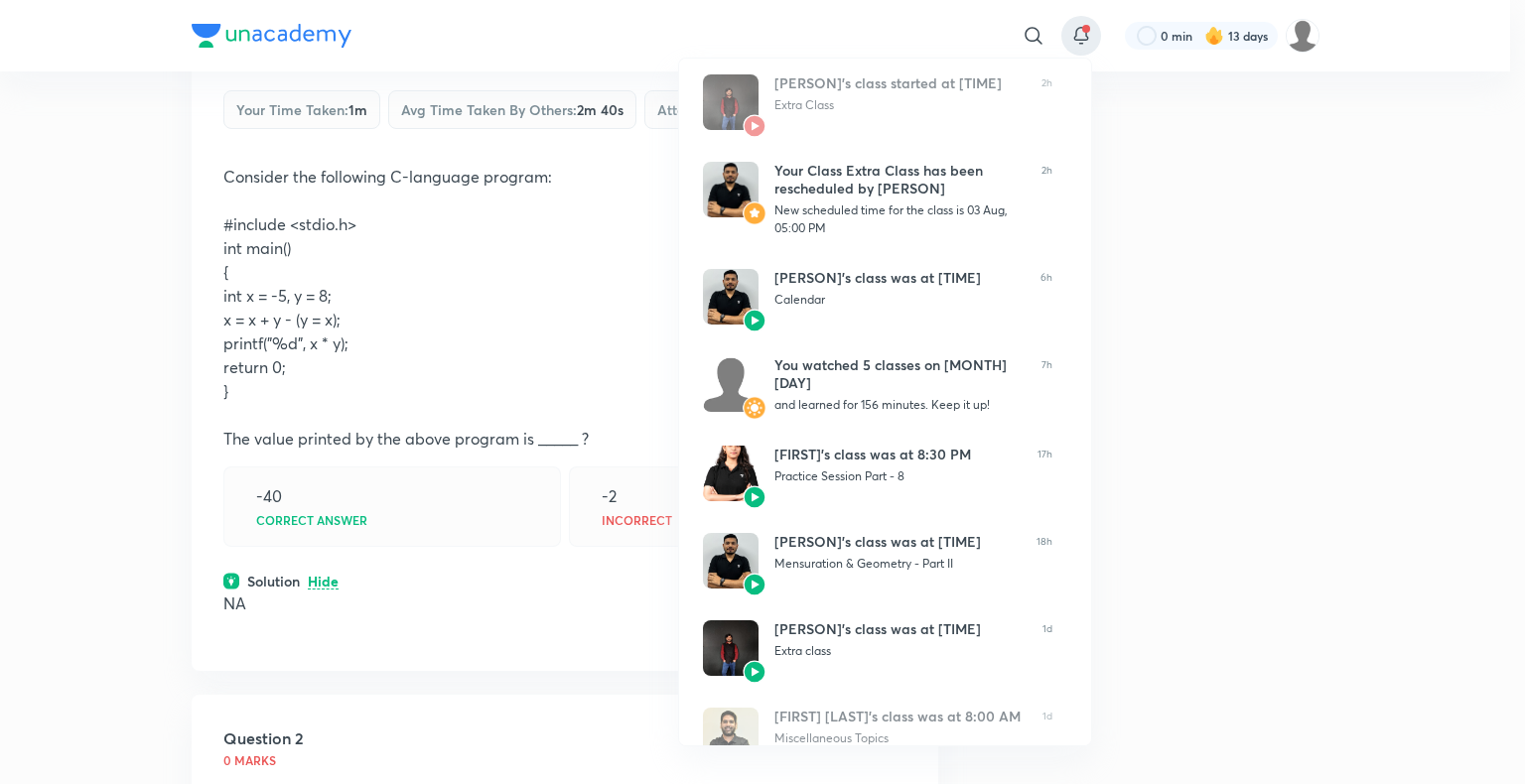 click at bounding box center (762, 392) 